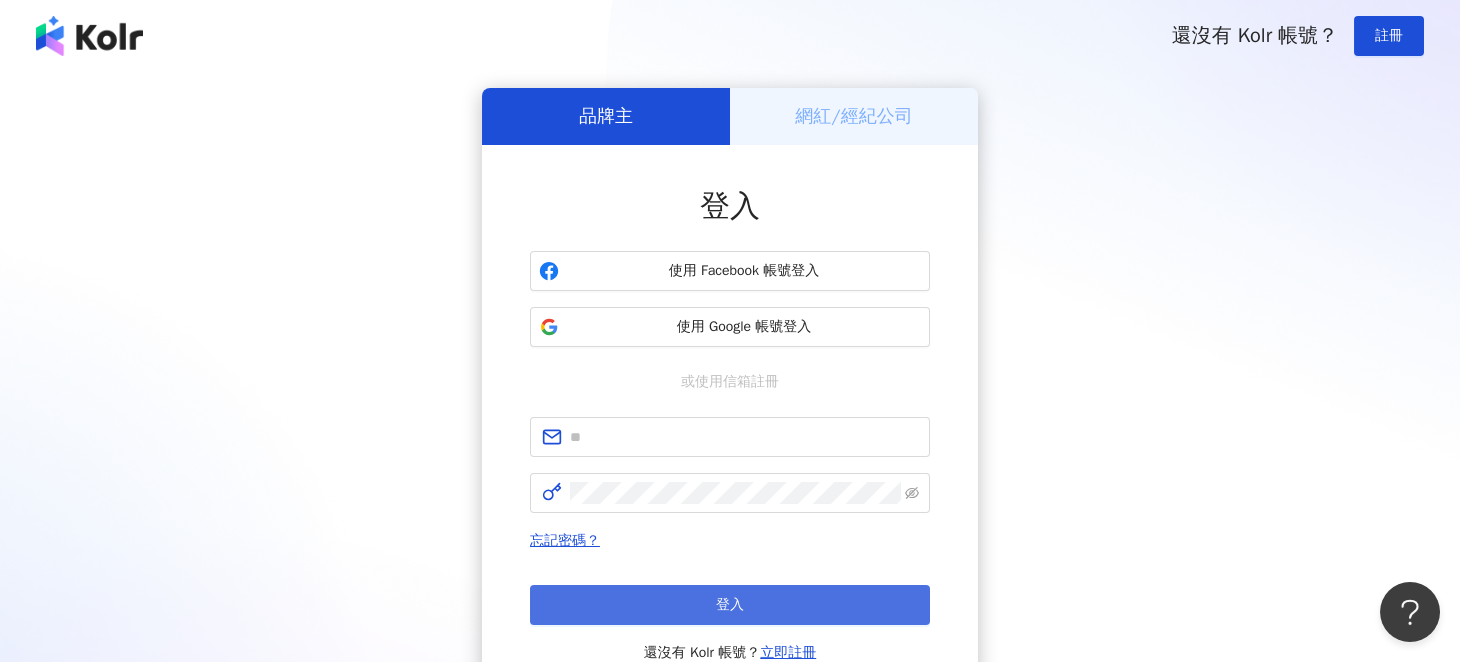 scroll, scrollTop: 0, scrollLeft: 0, axis: both 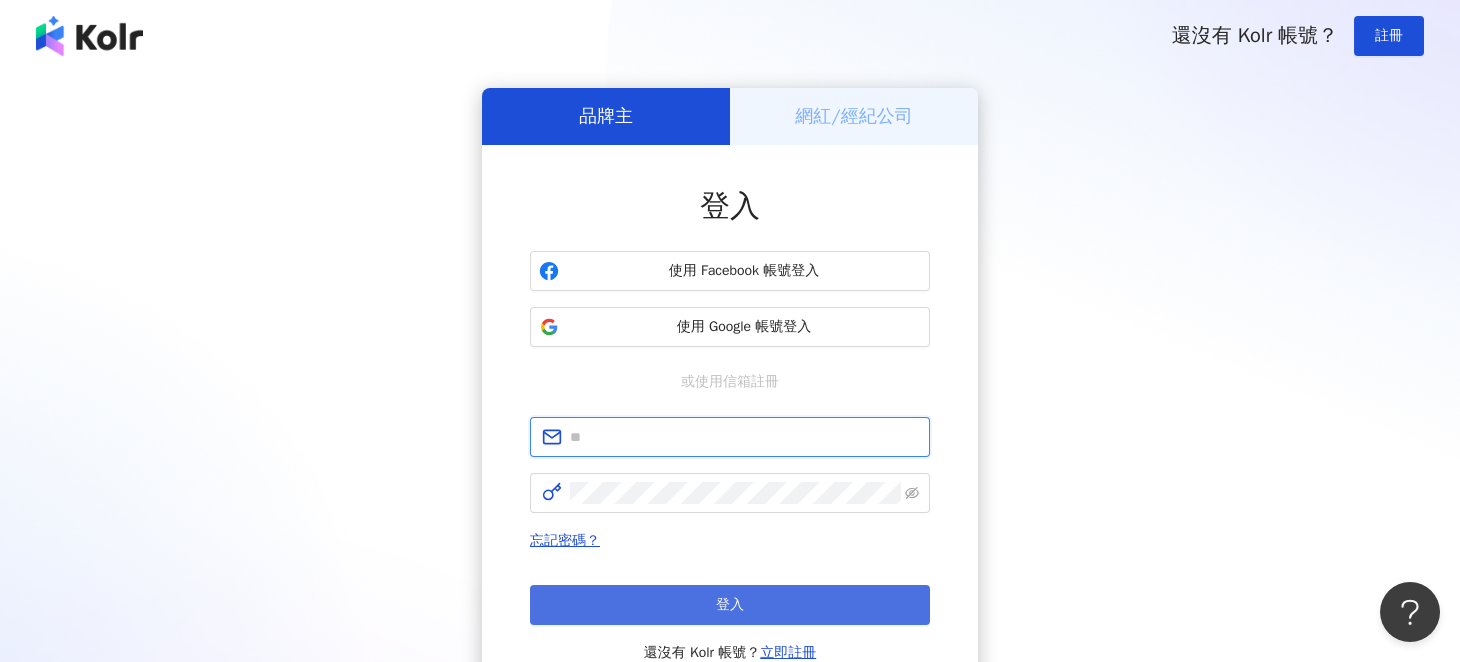 type on "**********" 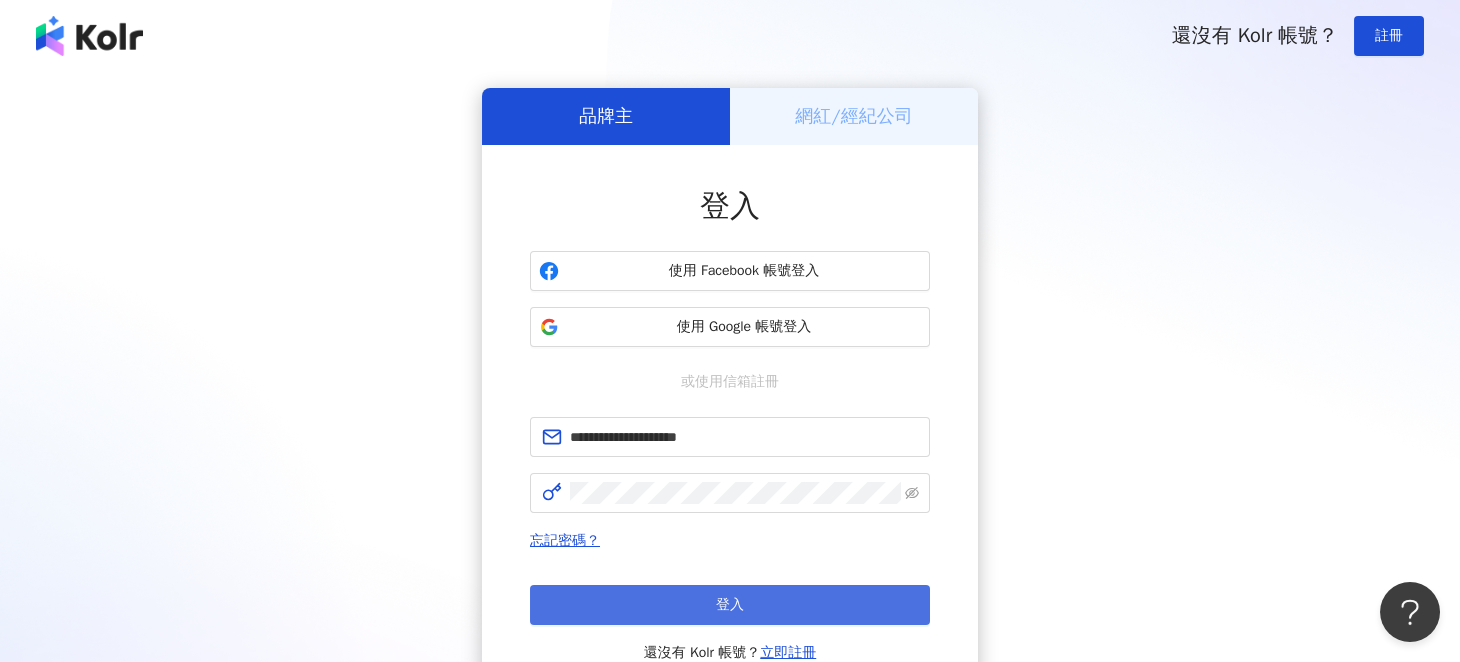 click on "登入" at bounding box center (730, 605) 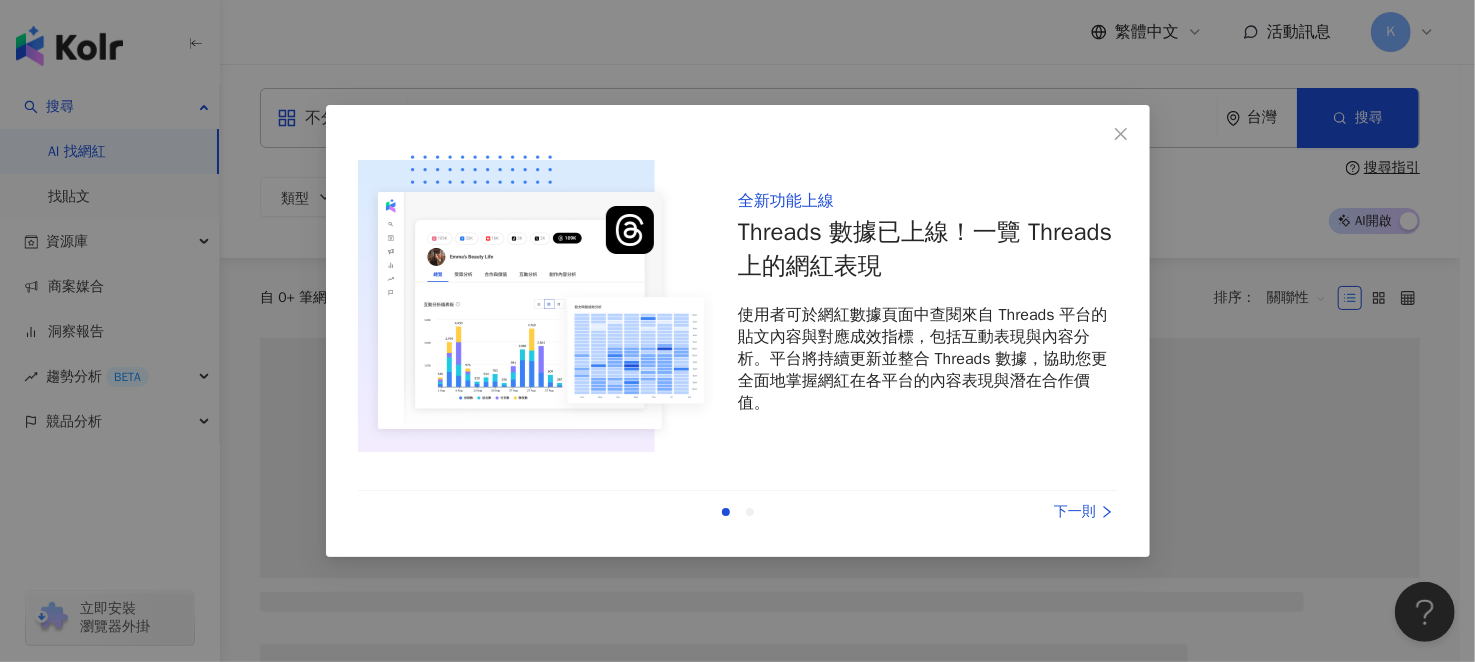 click on "全新功能上線 Threads 數據已上線！一覽 Threads 上的網紅表現 使用者可於網紅數據頁面中查閱來自 Threads 平台的貼文內容與對應成效指標，包括互動表現與內容分析。平台將持續更新並整合 Threads 數據，協助您更全面地掌握網紅在各平台的內容表現與潛在合作價值。 上一則 下一則" at bounding box center (737, 331) 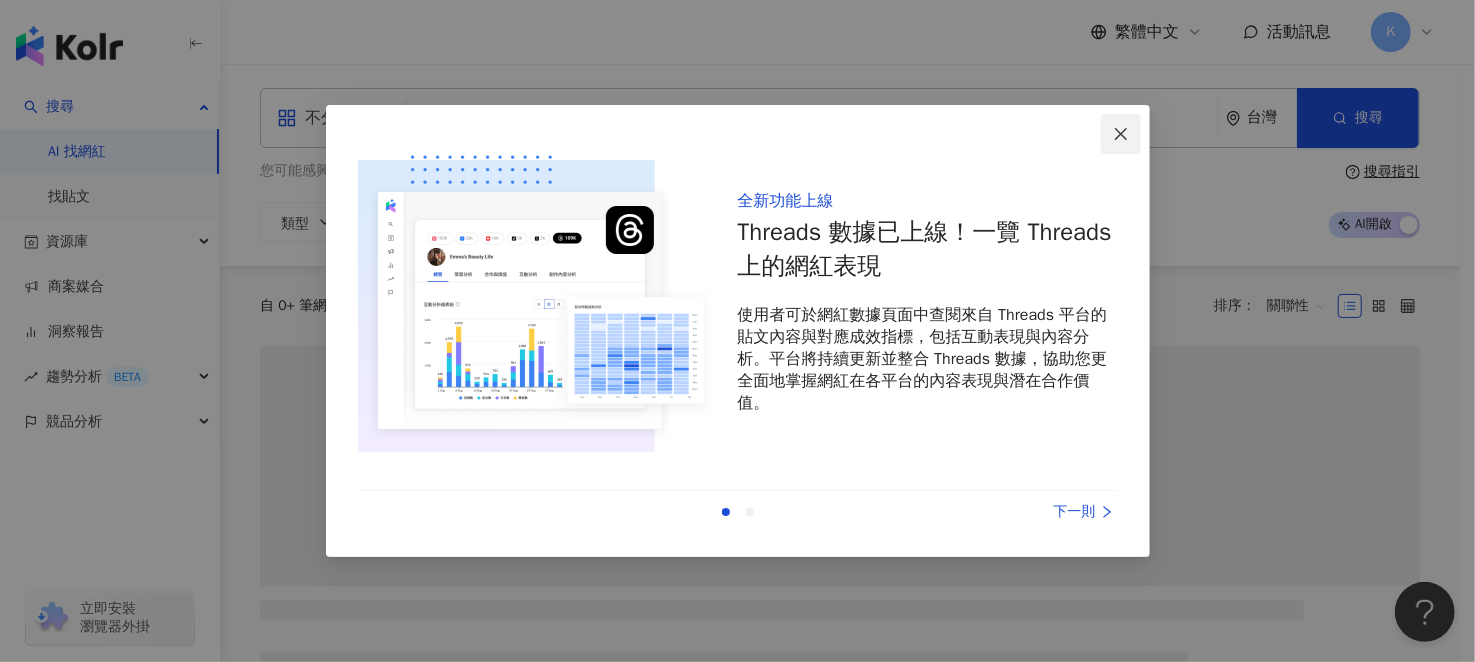 click 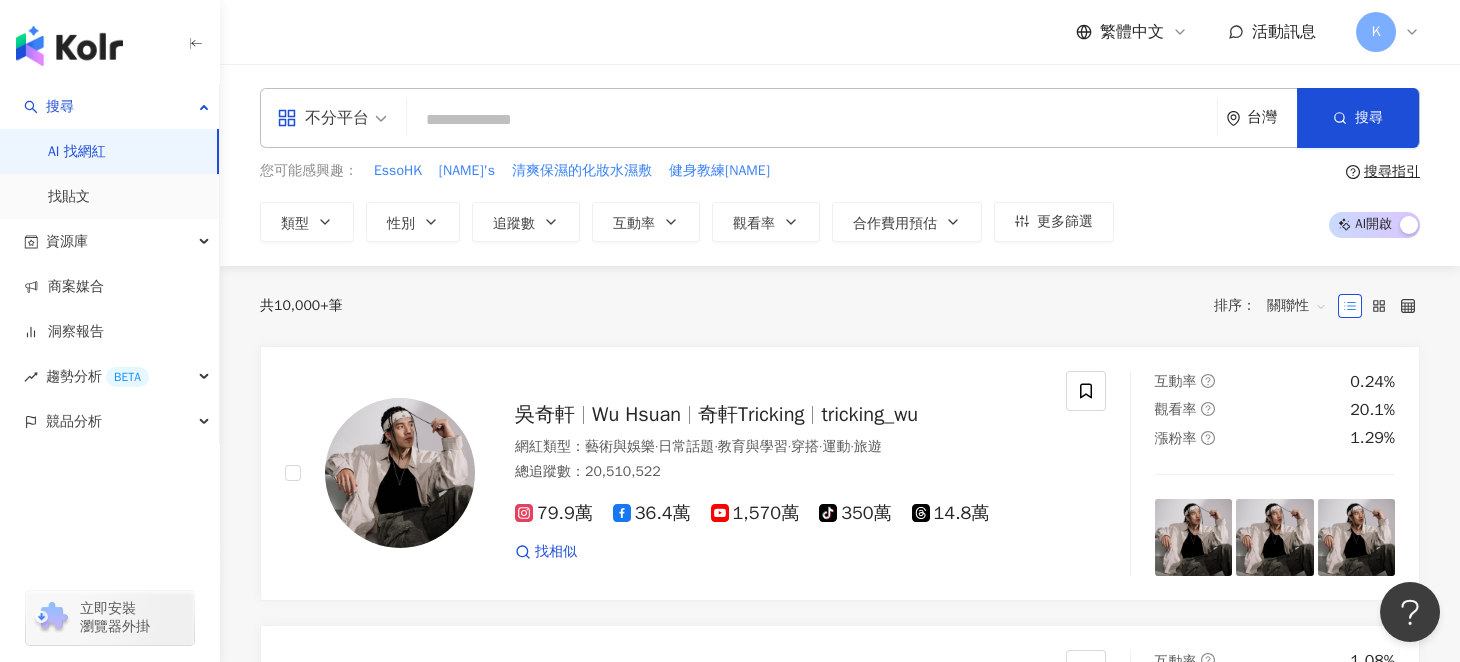 click at bounding box center (812, 120) 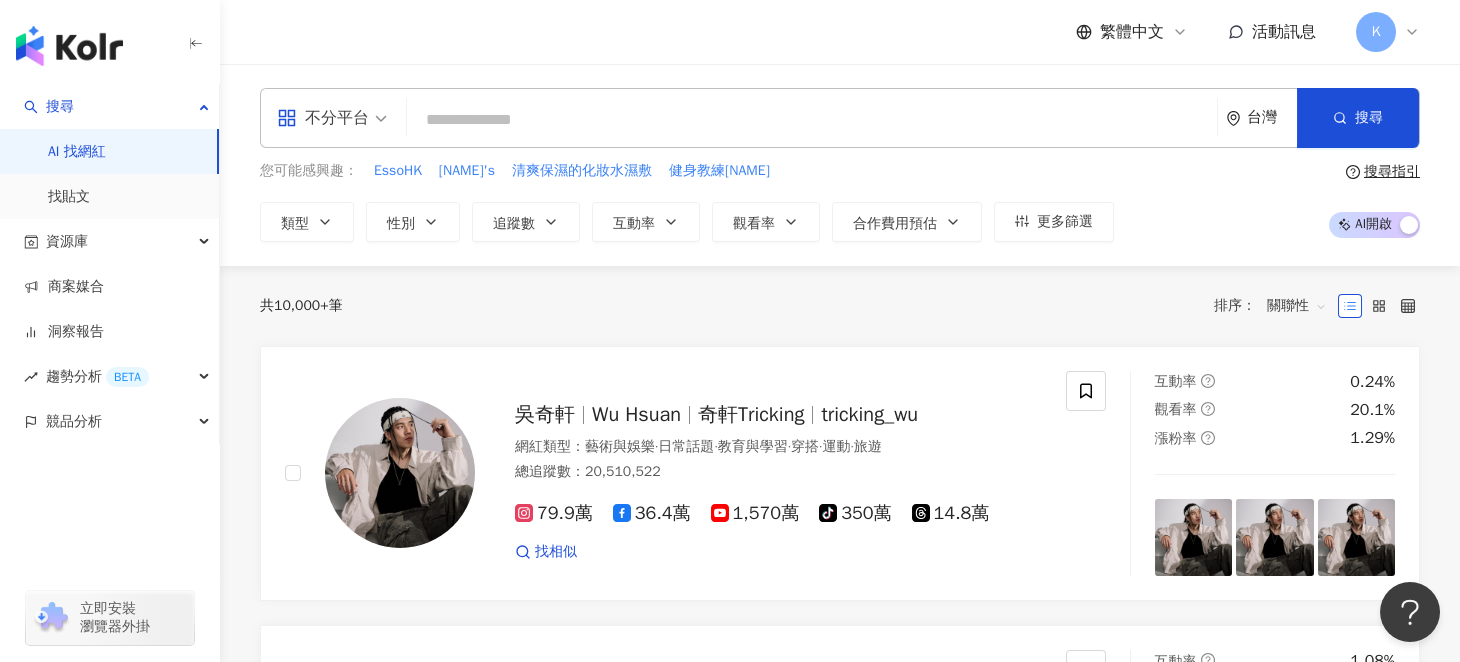 type on "***" 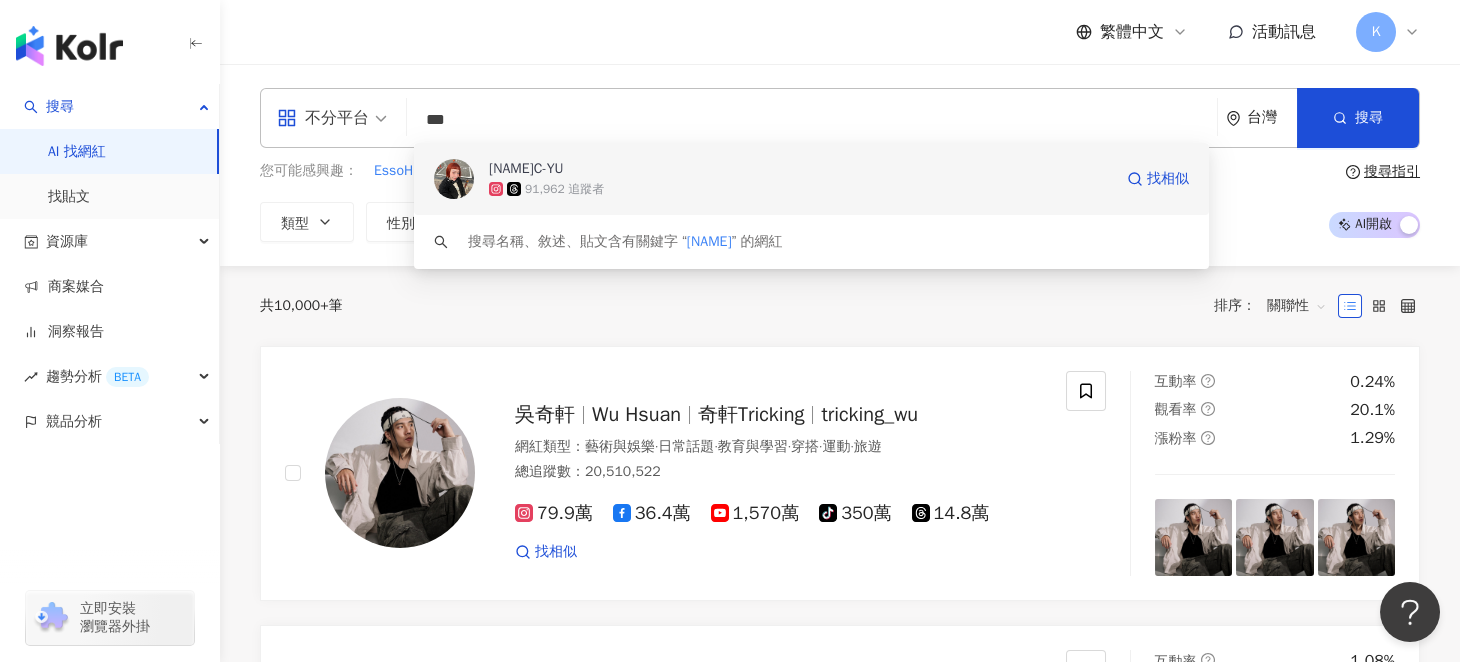 click on "91,962   追蹤者" at bounding box center [564, 189] 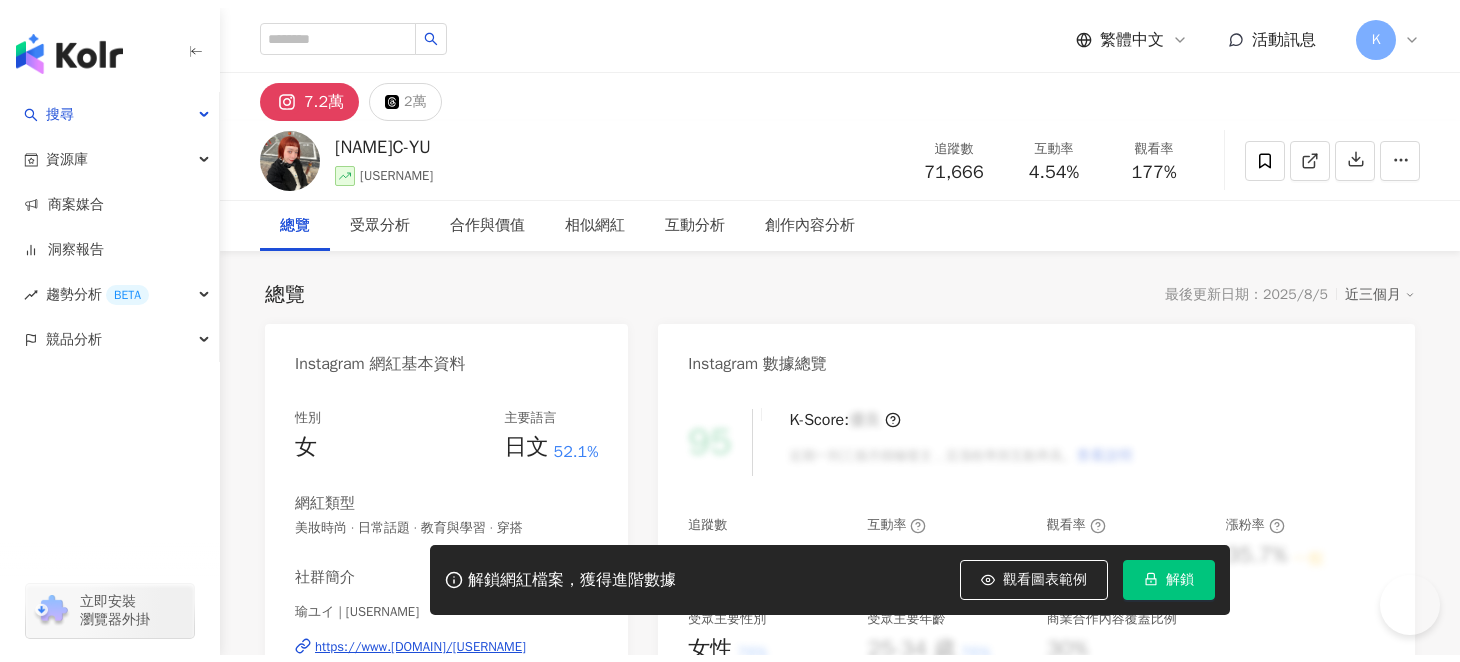 scroll, scrollTop: 0, scrollLeft: 0, axis: both 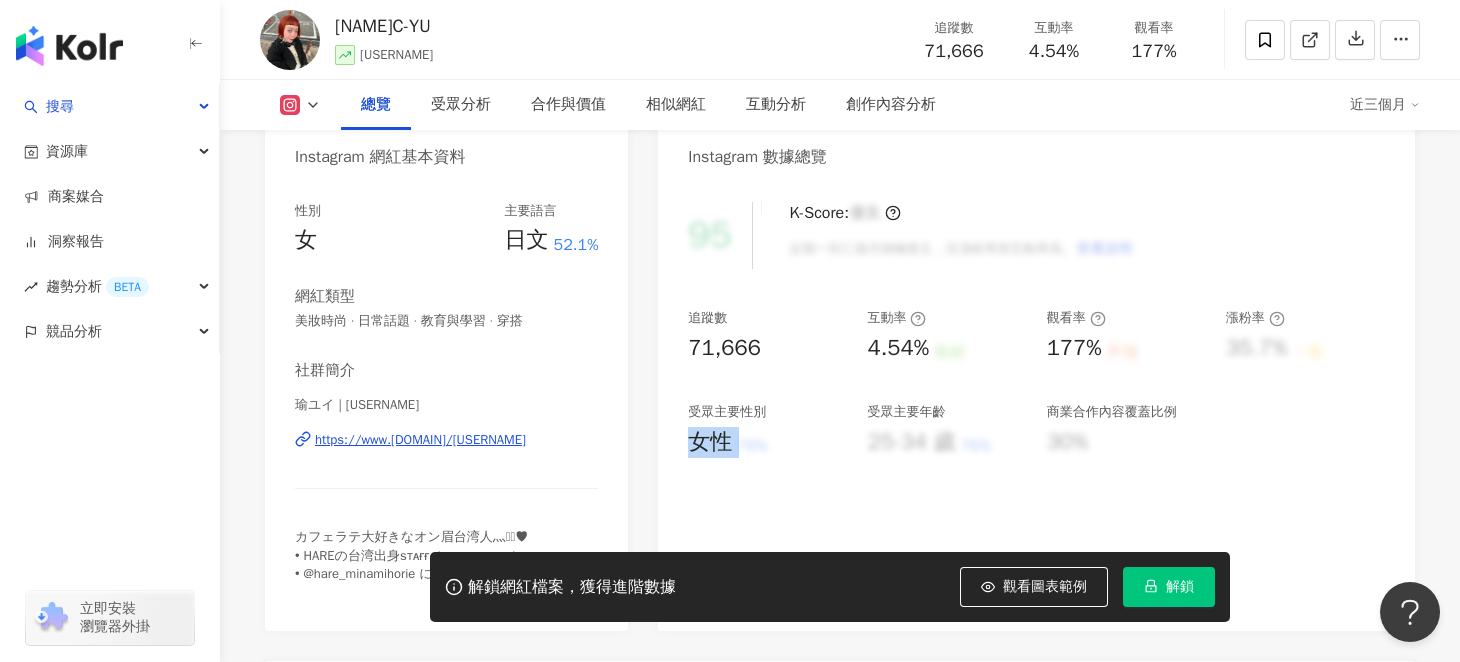 drag, startPoint x: 698, startPoint y: 444, endPoint x: 748, endPoint y: 431, distance: 51.662365 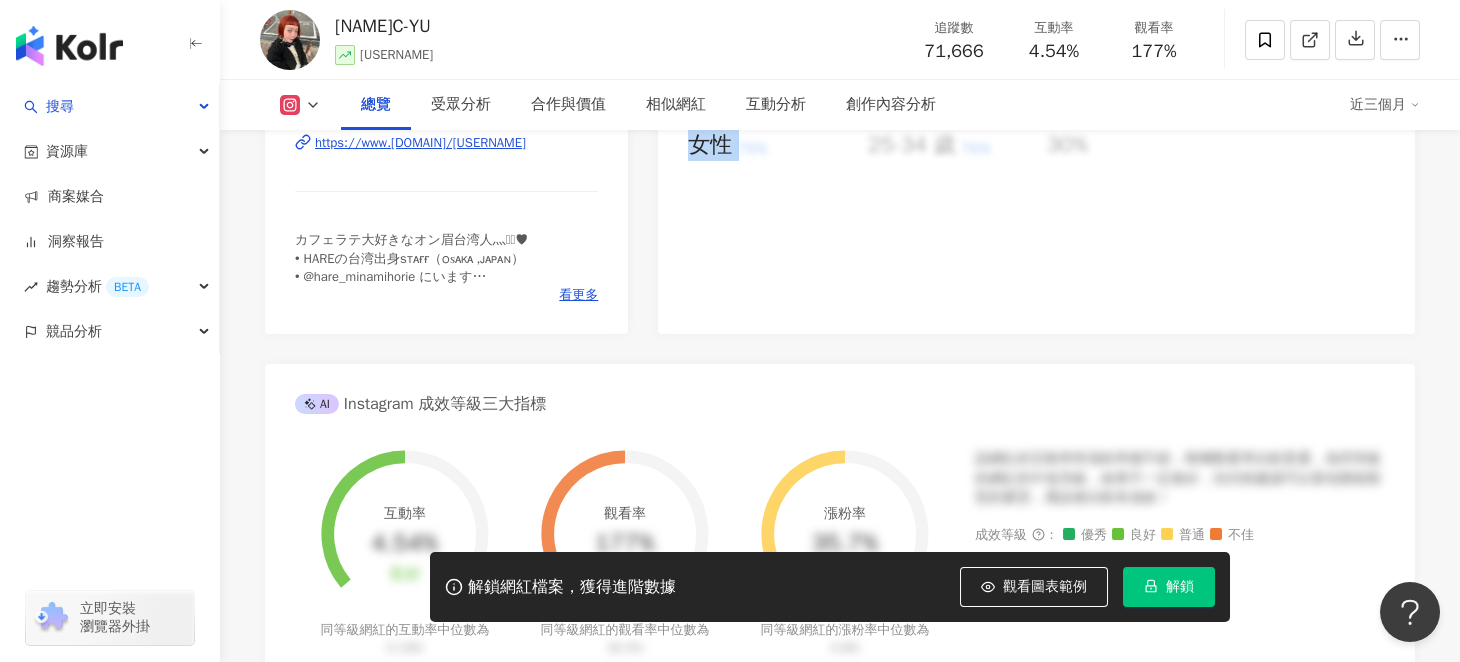 scroll, scrollTop: 499, scrollLeft: 0, axis: vertical 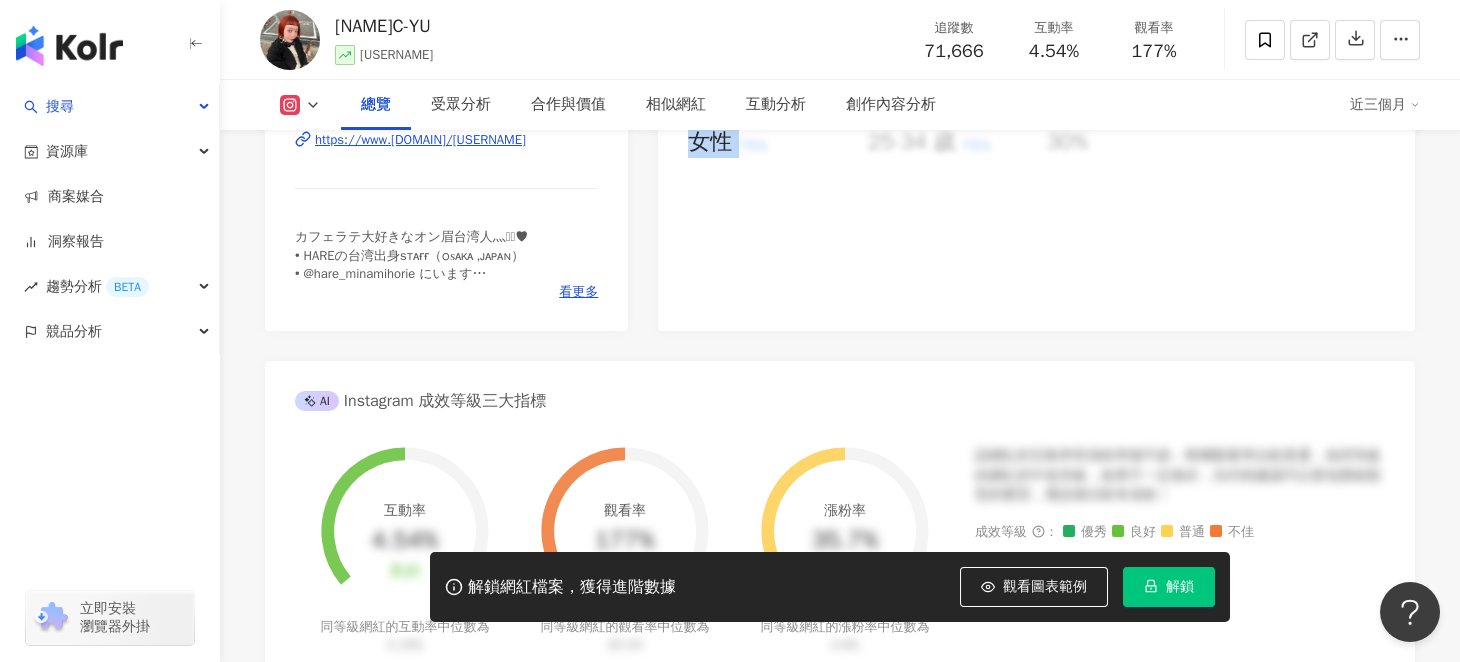 drag, startPoint x: 716, startPoint y: 285, endPoint x: 708, endPoint y: 277, distance: 11.313708 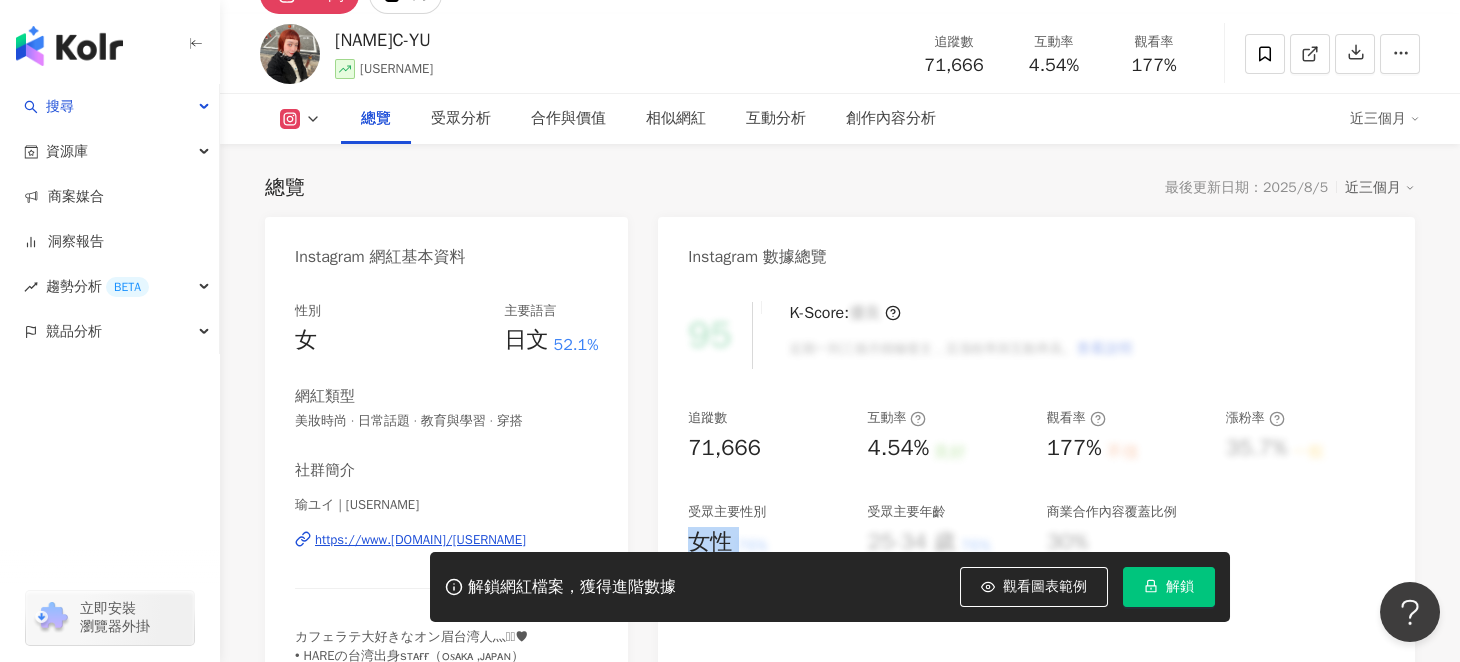 scroll, scrollTop: 0, scrollLeft: 0, axis: both 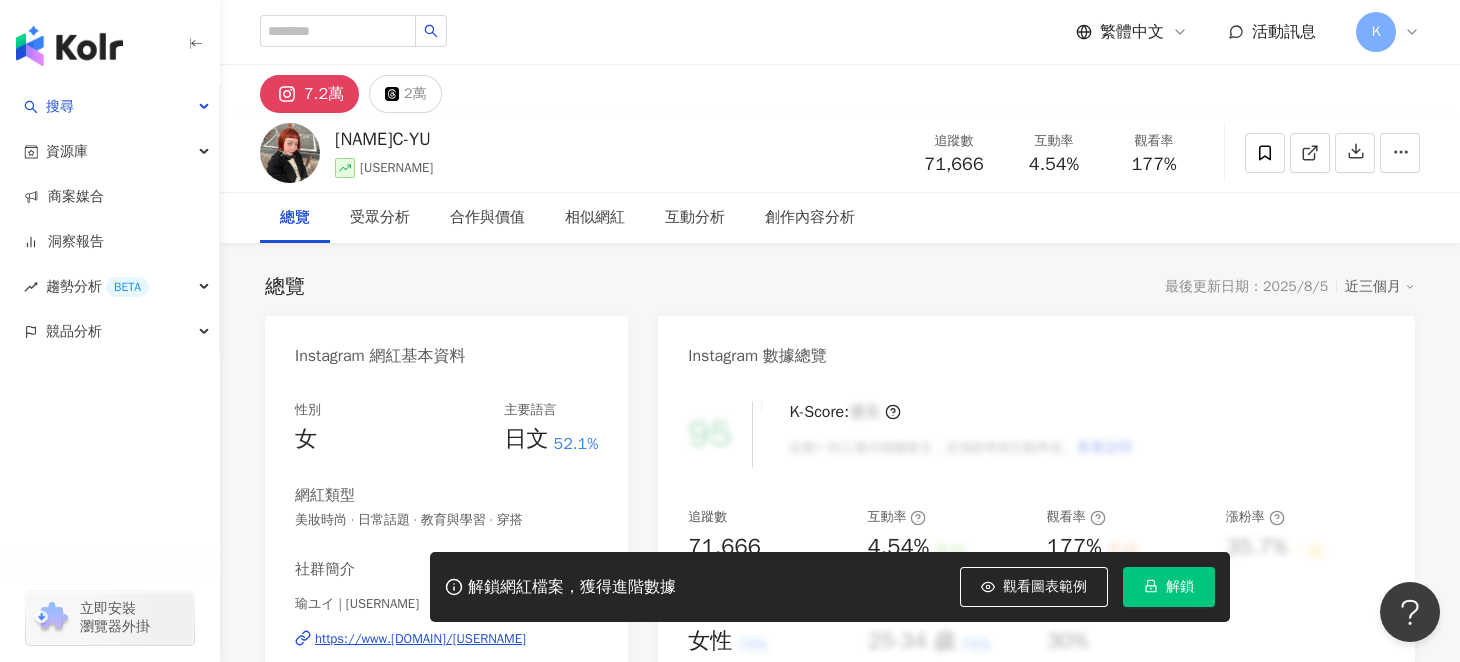 drag, startPoint x: 989, startPoint y: 242, endPoint x: 972, endPoint y: 239, distance: 17.262676 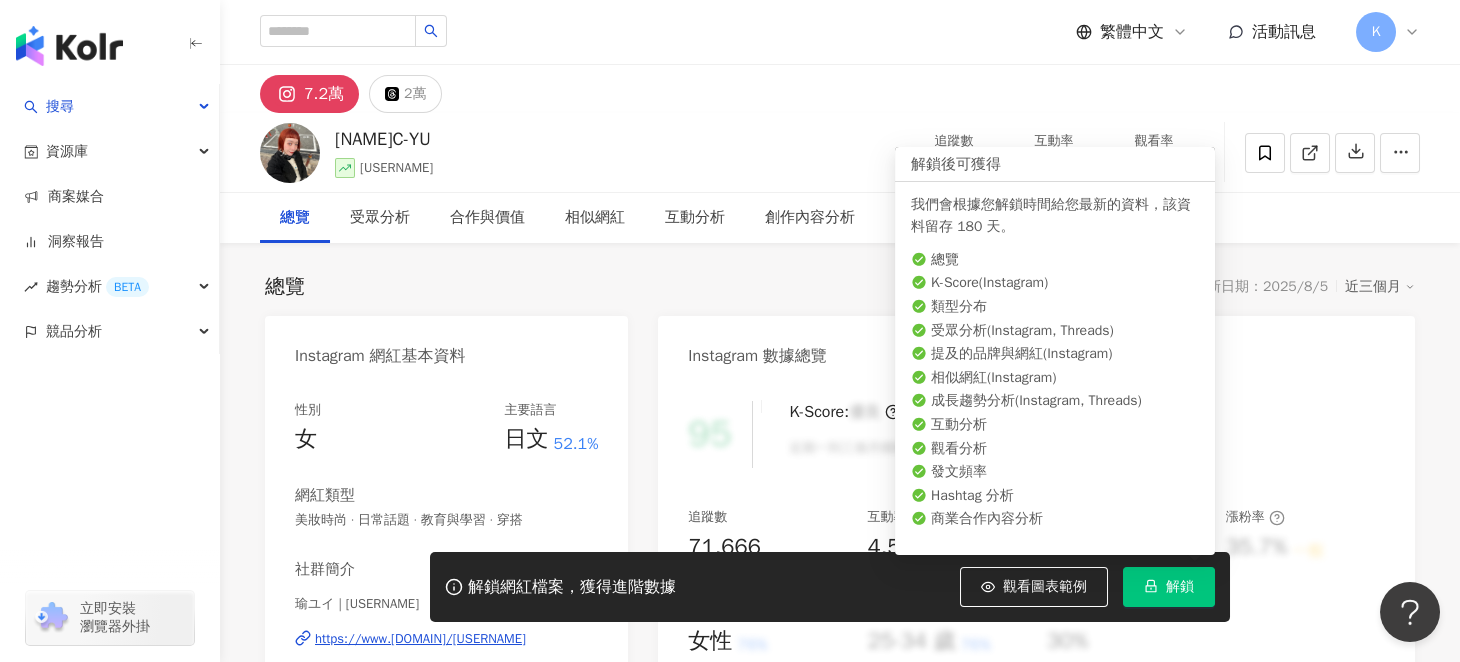 click on "解鎖" at bounding box center (1169, 587) 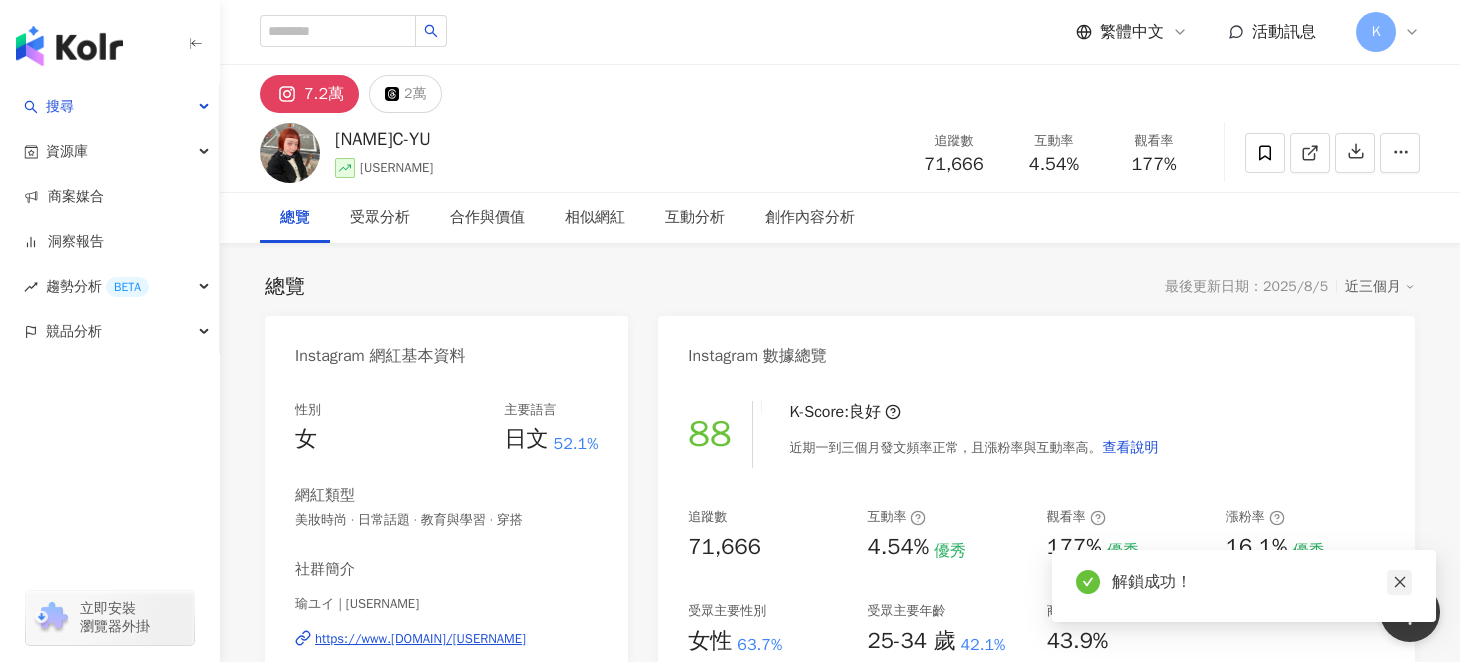 click 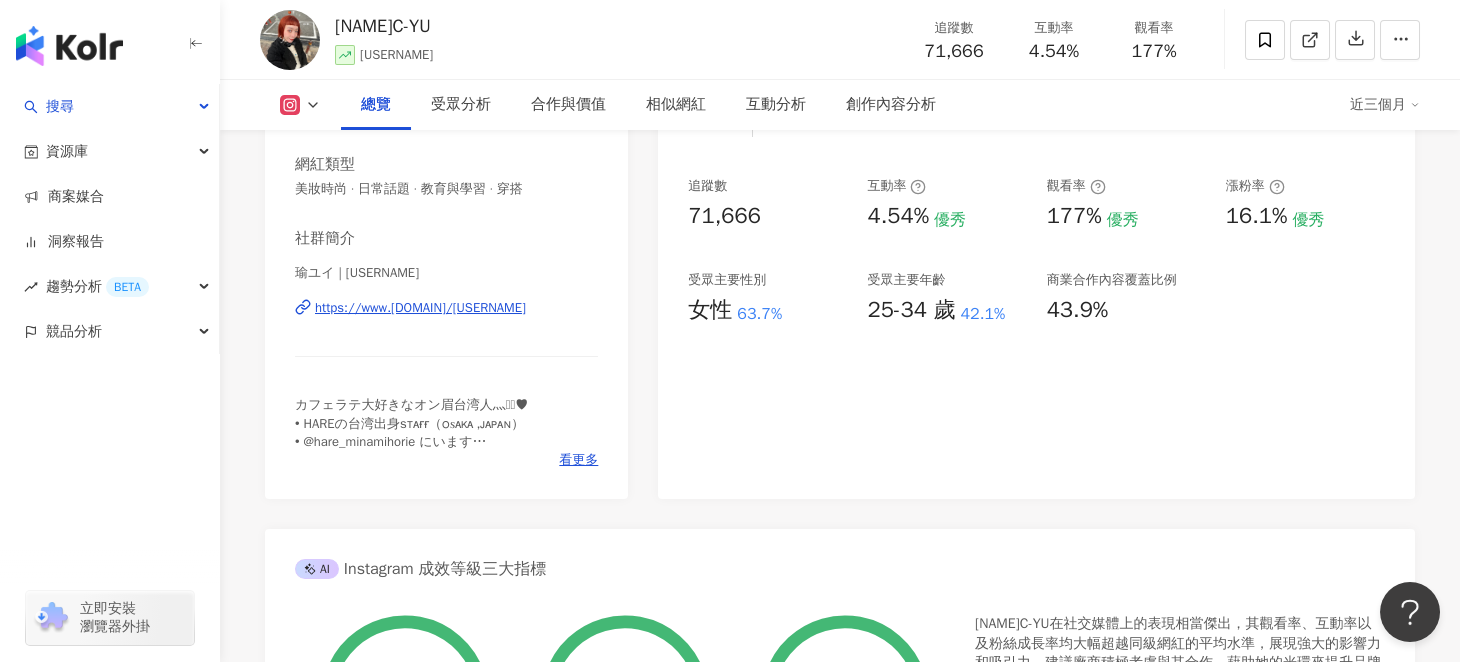 scroll, scrollTop: 499, scrollLeft: 0, axis: vertical 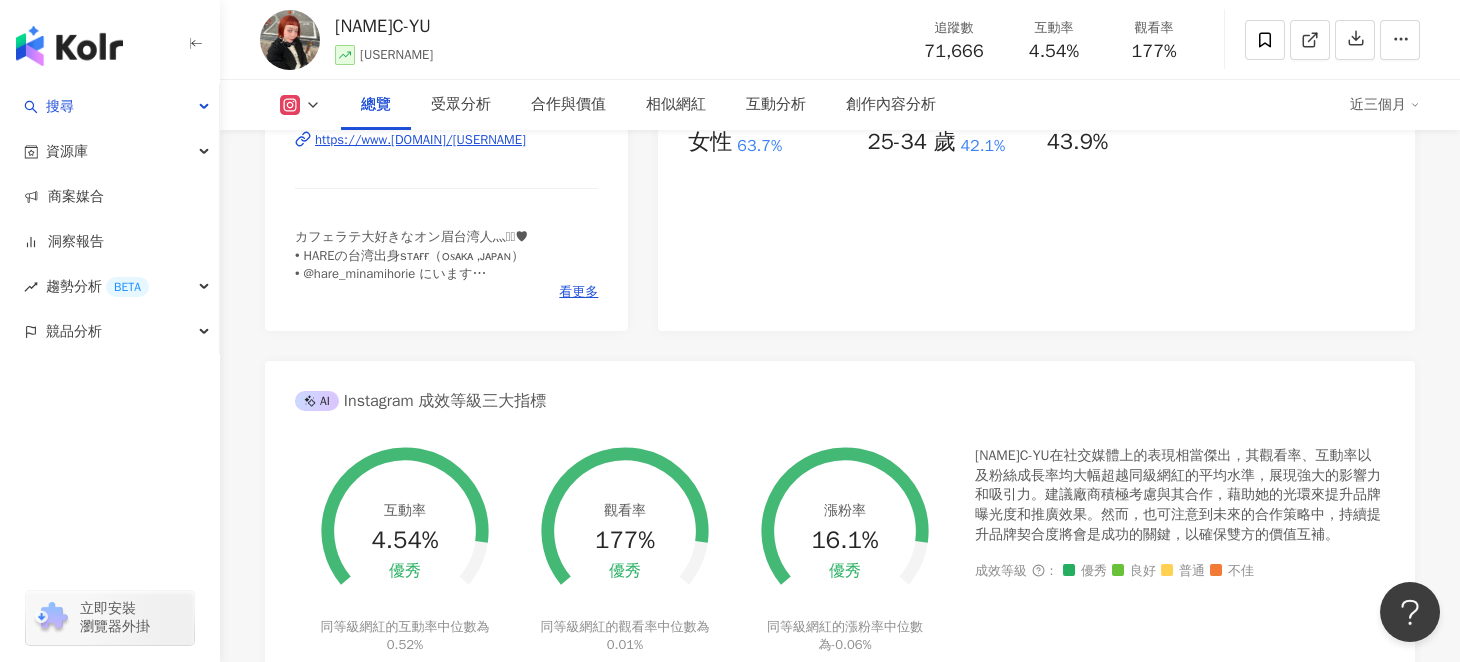 drag, startPoint x: 1353, startPoint y: 320, endPoint x: 1403, endPoint y: 243, distance: 91.809586 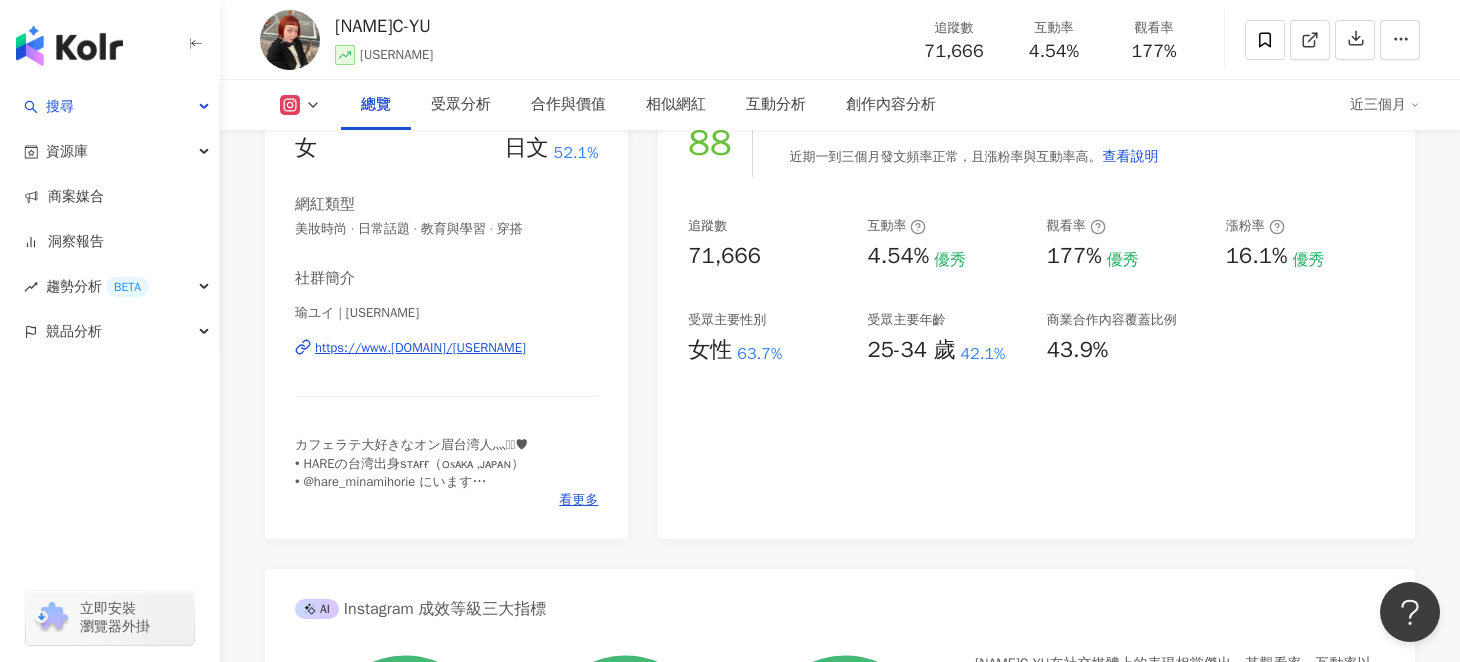 scroll, scrollTop: 0, scrollLeft: 0, axis: both 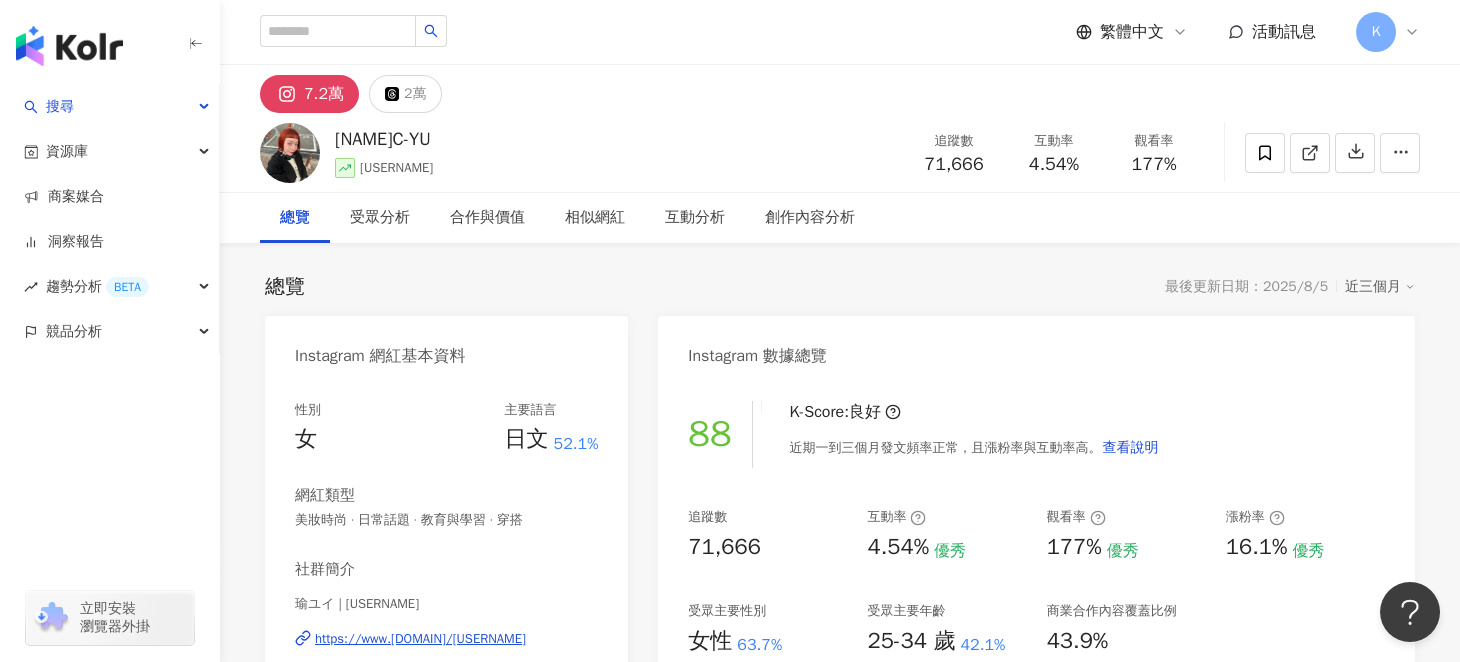 click on "近三個月" at bounding box center (1380, 287) 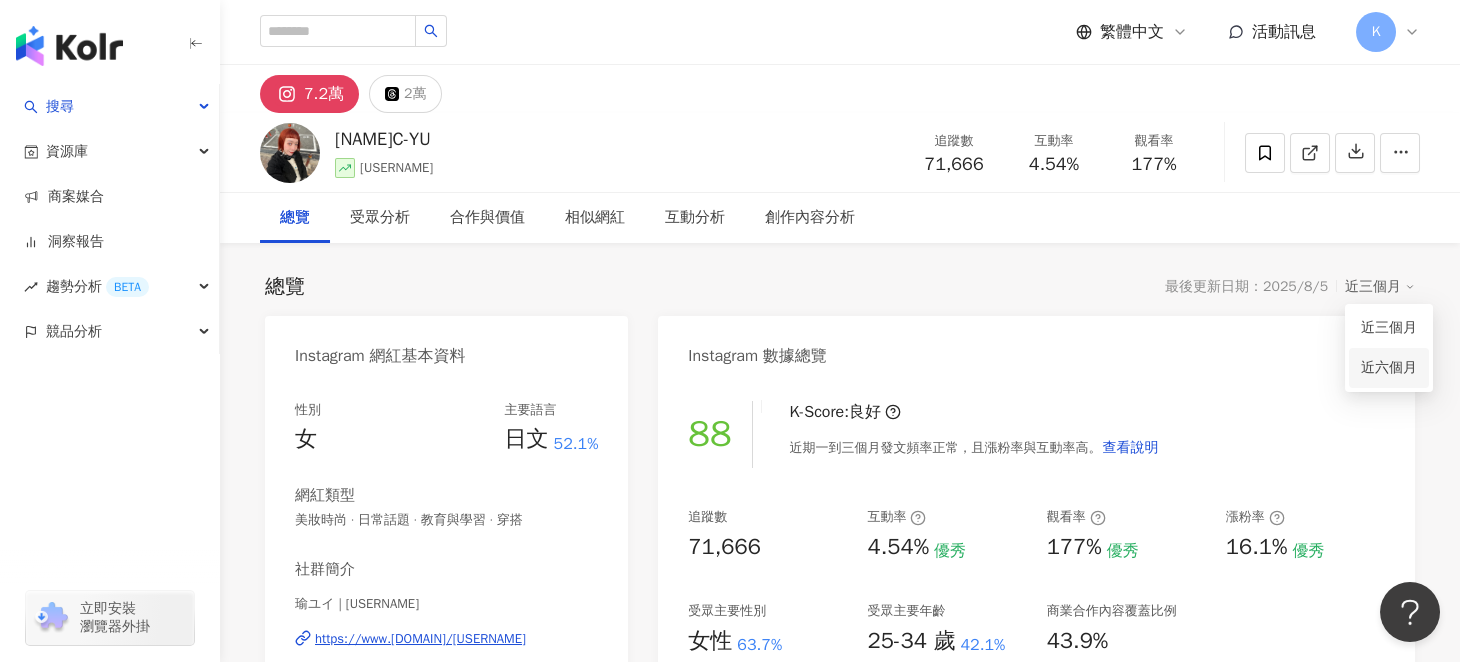 click on "近六個月" at bounding box center [1389, 368] 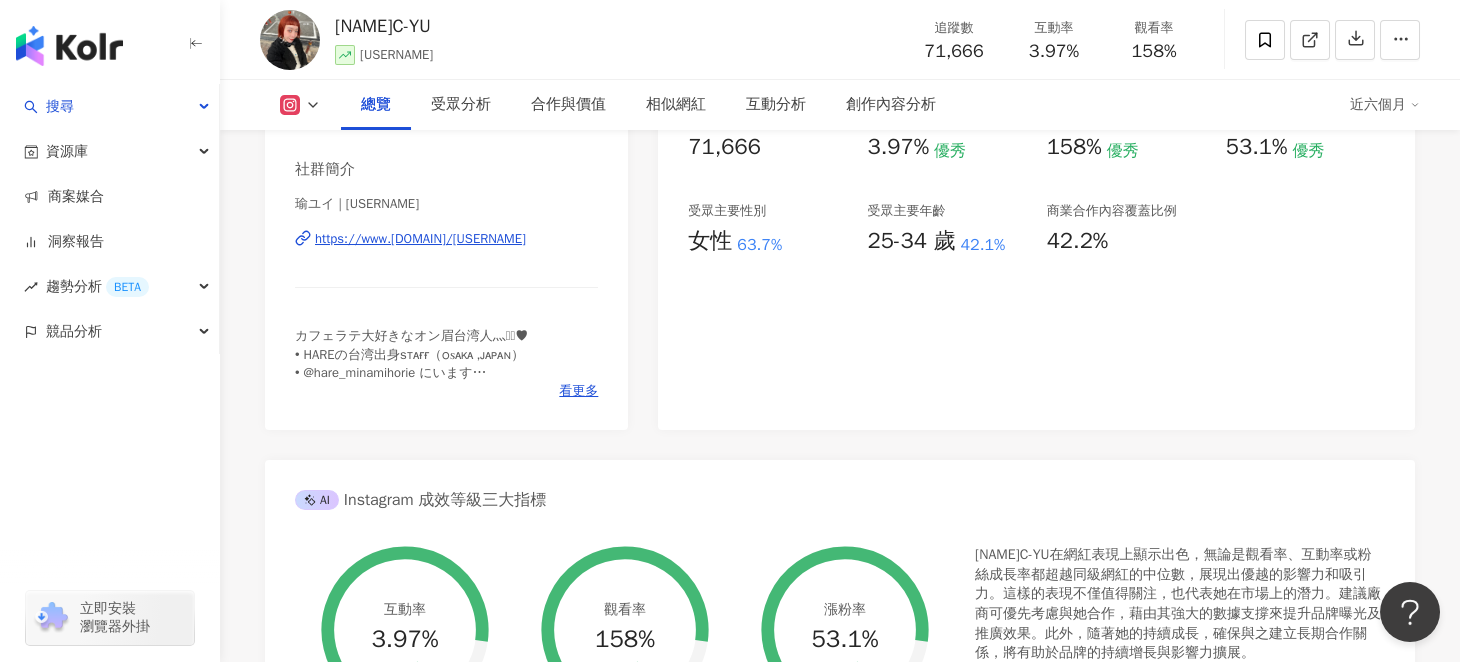 scroll, scrollTop: 0, scrollLeft: 0, axis: both 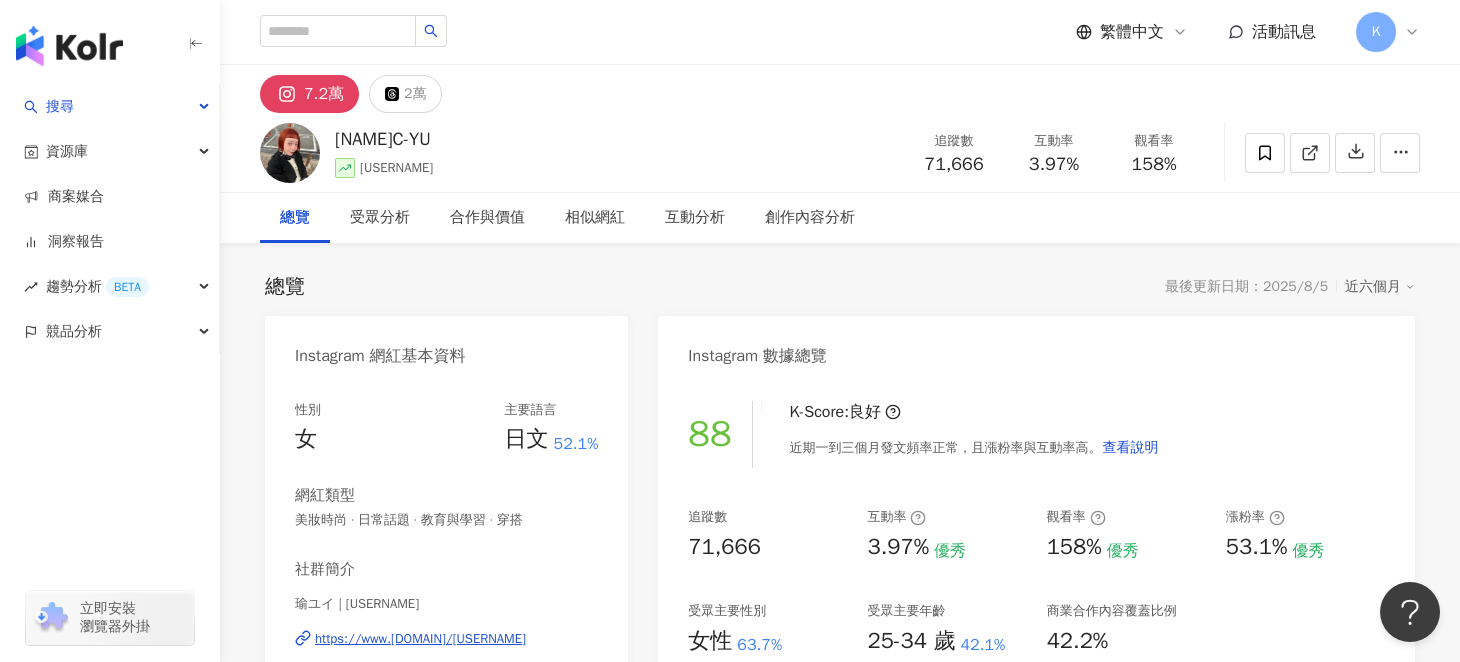 drag, startPoint x: 681, startPoint y: 275, endPoint x: 658, endPoint y: 271, distance: 23.345236 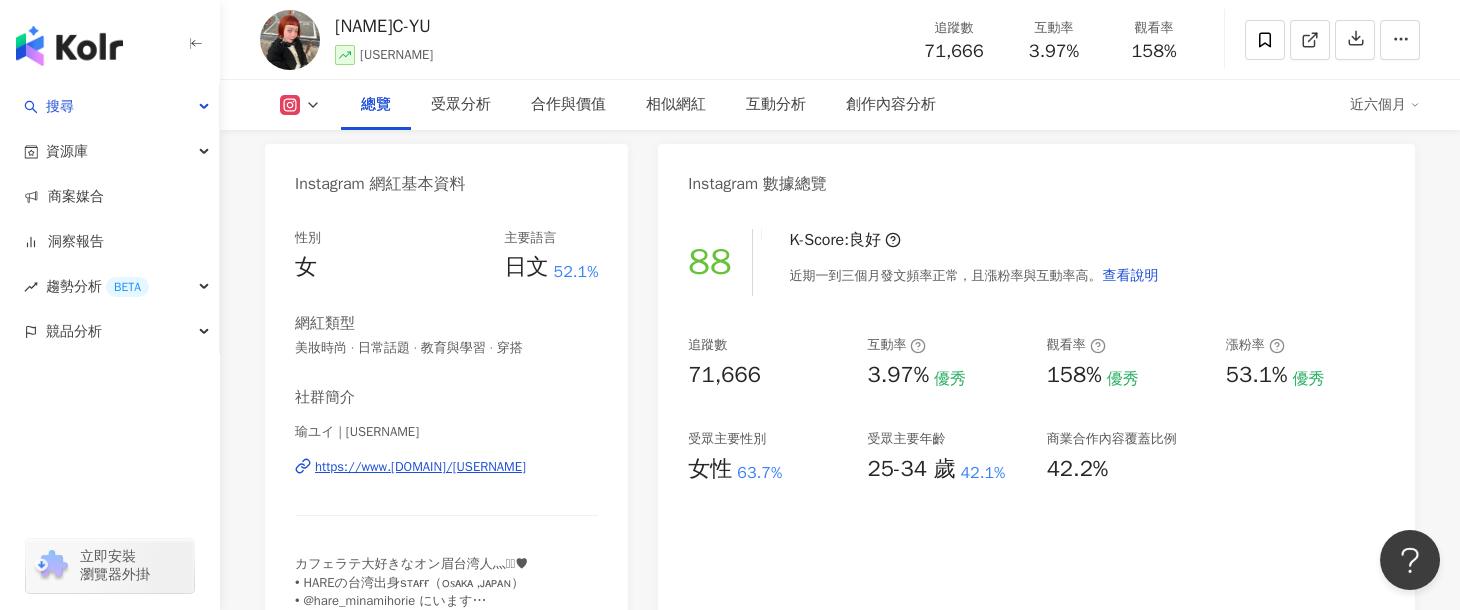 scroll, scrollTop: 199, scrollLeft: 0, axis: vertical 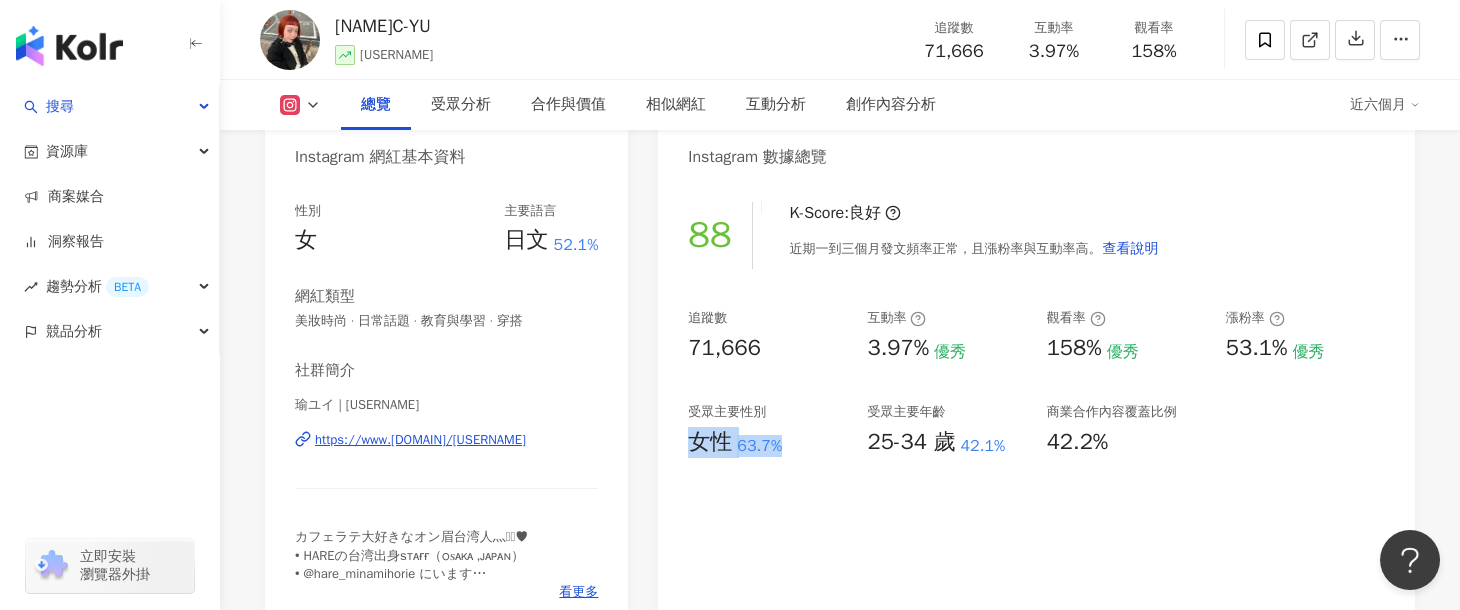 drag, startPoint x: 704, startPoint y: 437, endPoint x: 787, endPoint y: 446, distance: 83.48653 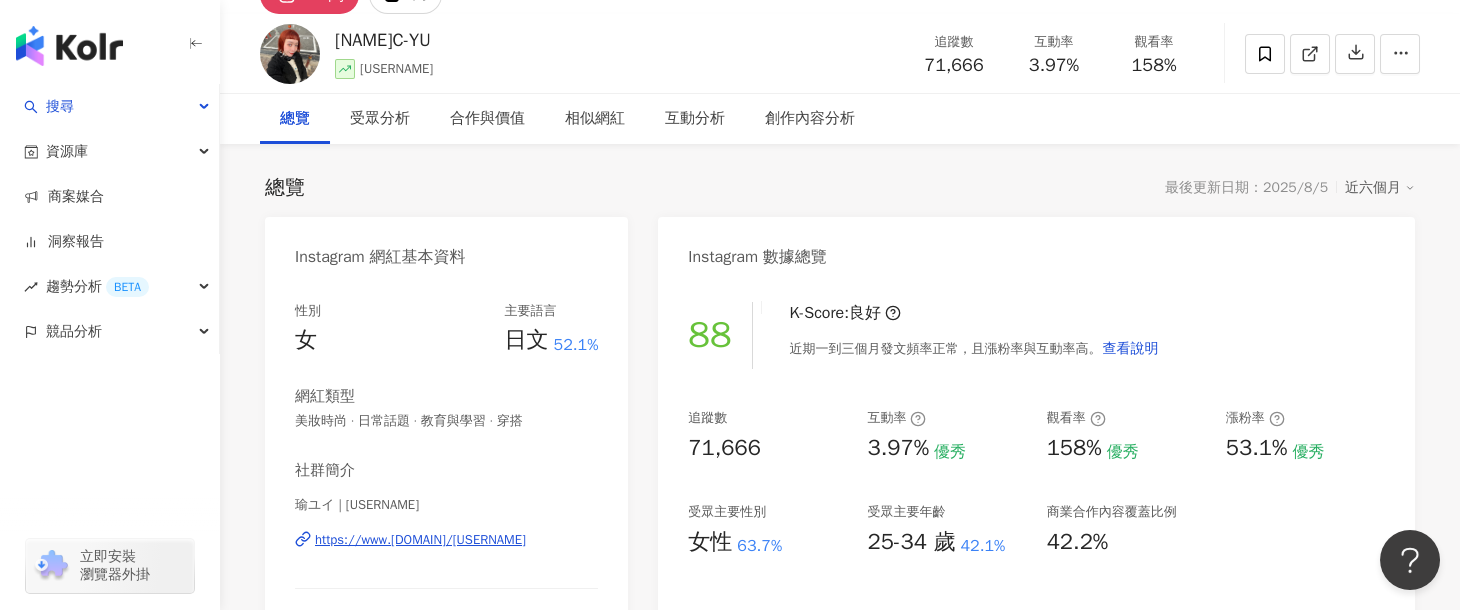 scroll, scrollTop: 0, scrollLeft: 0, axis: both 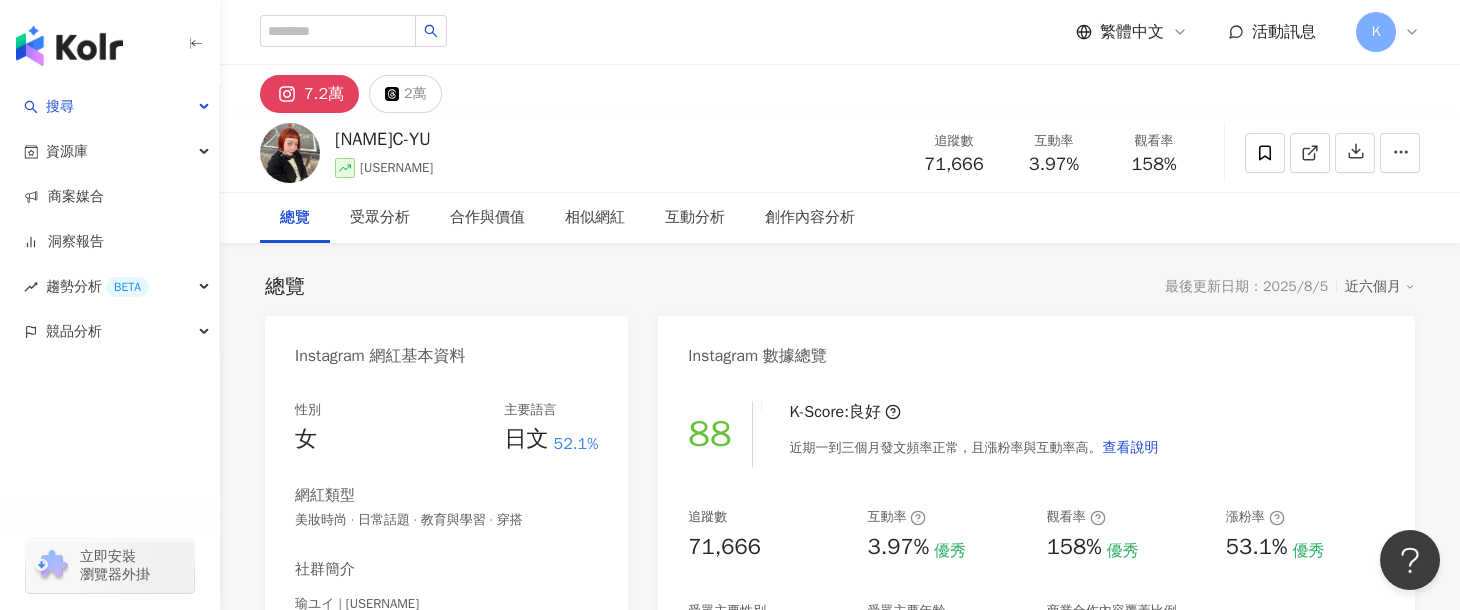 click on "總覽 最後更新日期：[DATE] 近六個月 Instagram 網紅基本資料 性別   女 主要語言   日文 52.1% 網紅類型 美妝時尚 · 日常話題 · 教育與學習 · 穿搭 社群簡介 瑜ユイ | hsinyu_yui https://www.instagram.com/hsinyu_yui/ カフェラテ大好きなオン眉台湾人⺣̤̬♥
• HAREの台湾出身sᴛᴀғғ（ᴏꜱᴀᴋᴀ ,ᴊᴀᴘᴀɴ）
• @hare_minamihorie にいます
↓↓着てる服はこちらからチェック↓↓ 看更多 Instagram 數據總覽 88 K-Score :   良好 近期一到三個月發文頻率正常，且漲粉率與互動率高。 查看說明 追蹤數   71,666 互動率   3.97% 優秀 觀看率   158% 優秀 漲粉率   53.1% 優秀 受眾主要性別   女性 63.7% 受眾主要年齡   25-34 歲 42.1% 商業合作內容覆蓋比例   42.2% AI Instagram 成效等級三大指標 互動率 3.97% 優秀 同等級網紅的互動率中位數為  0.66% 觀看率 158% 優秀 同等級網紅的觀看率中位數為  2.23% 漲粉率 53.1% ：" at bounding box center [840, 1034] 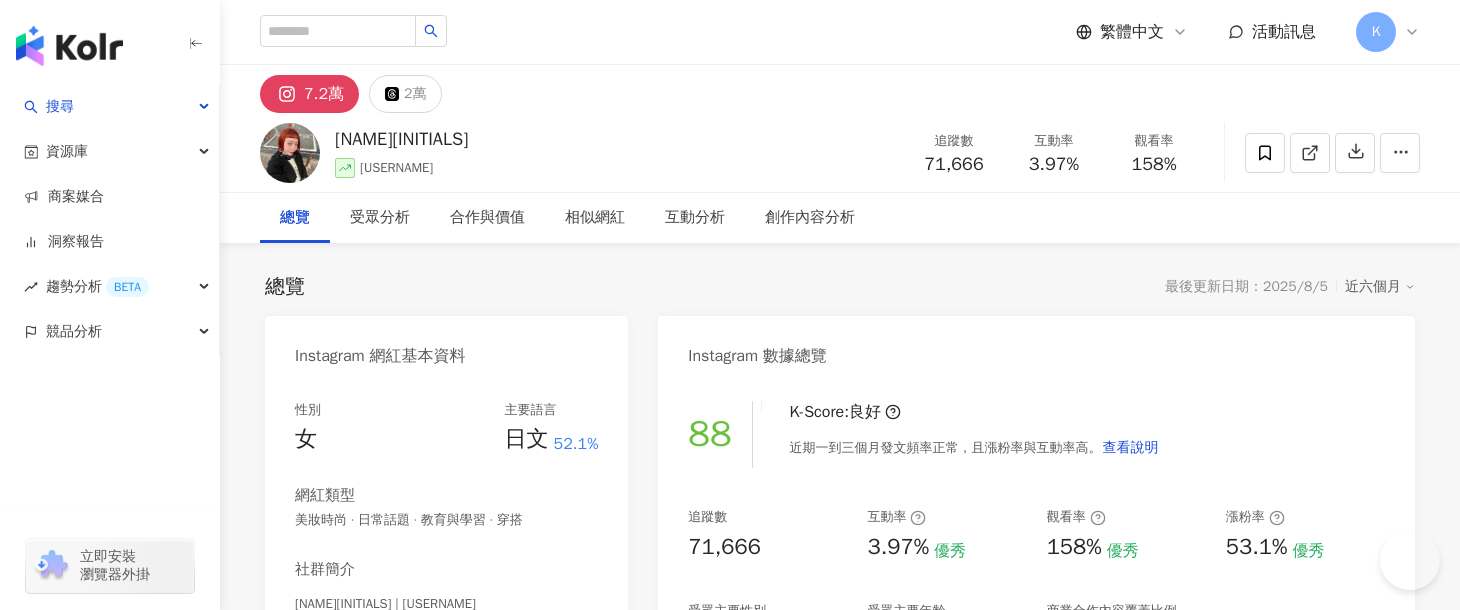 scroll, scrollTop: 0, scrollLeft: 0, axis: both 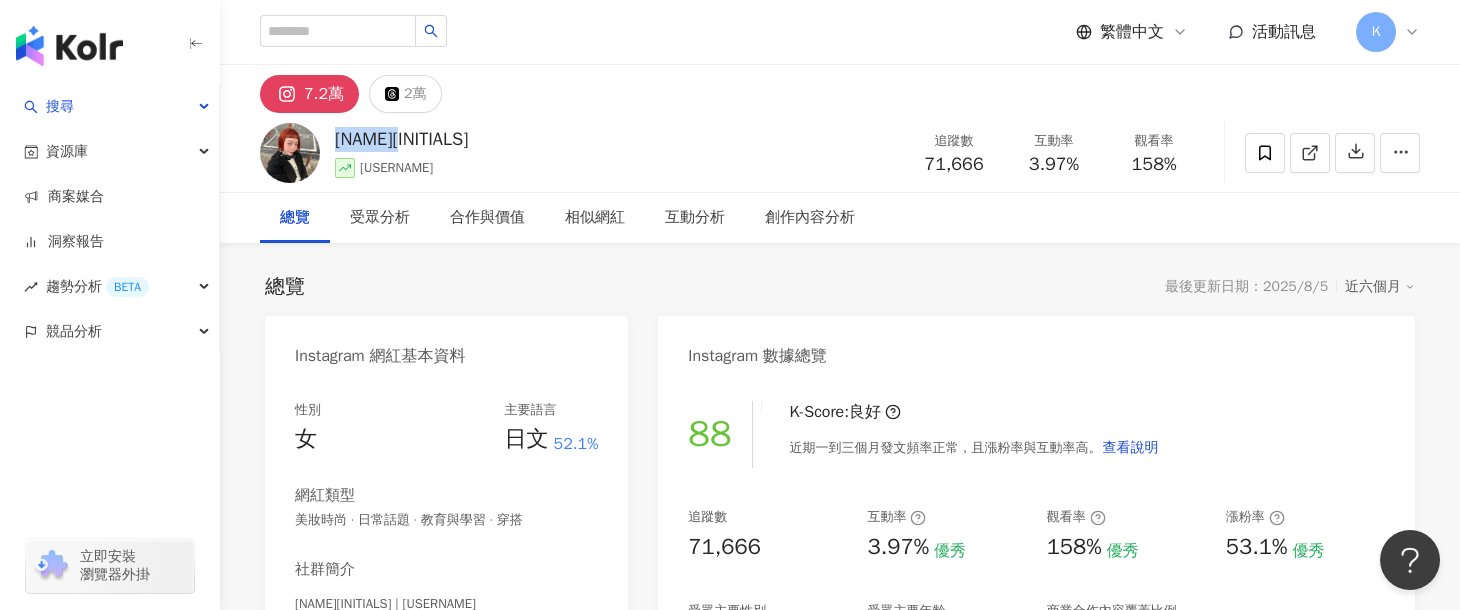 drag, startPoint x: 336, startPoint y: 133, endPoint x: 471, endPoint y: 139, distance: 135.13327 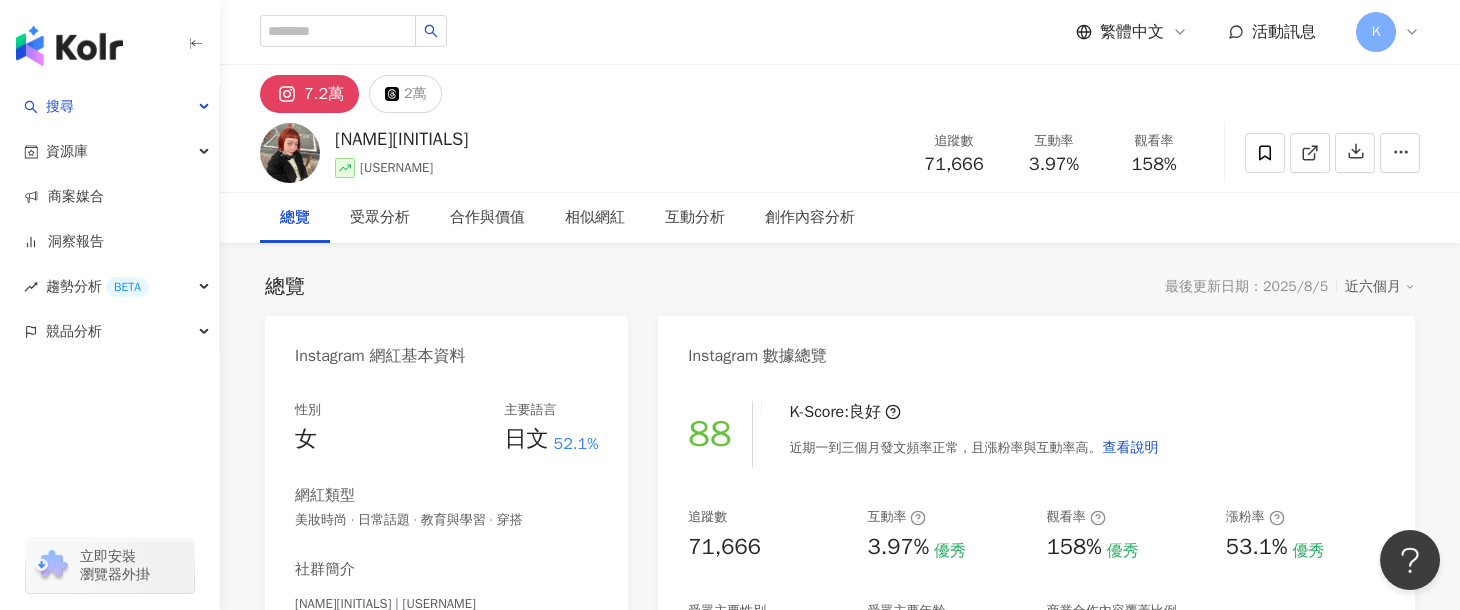 click on "7.2萬 2萬" at bounding box center (840, 89) 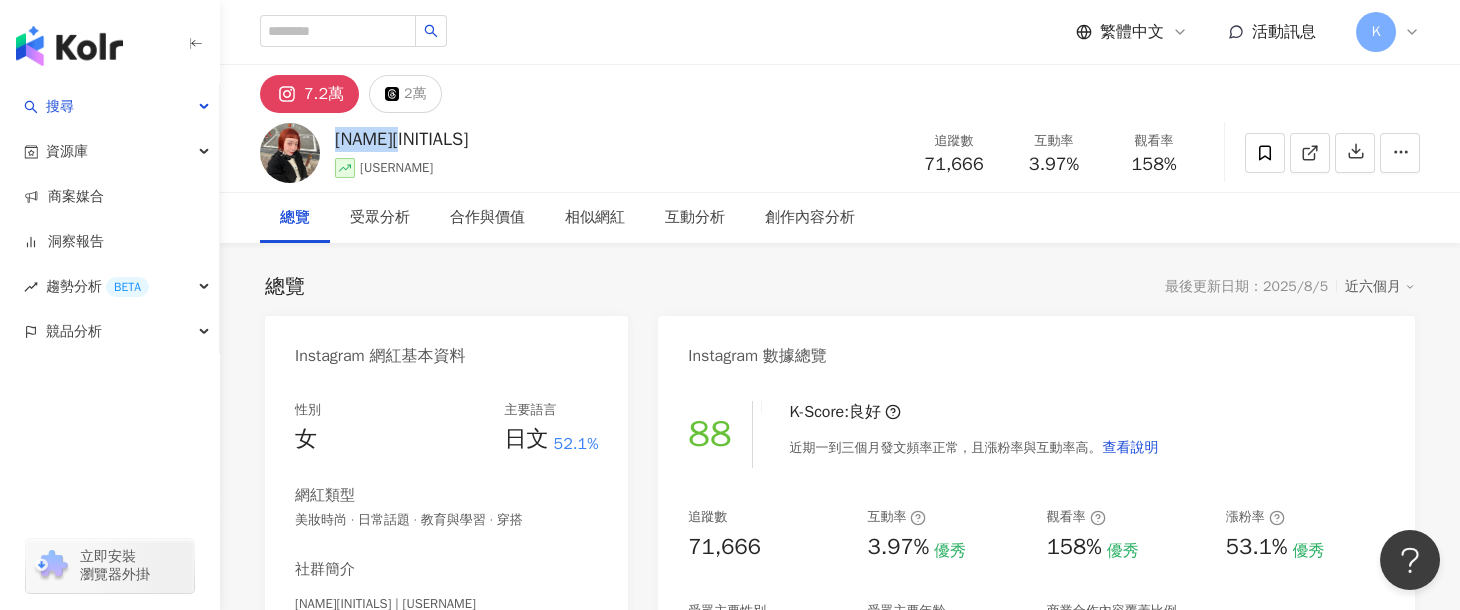 drag, startPoint x: 338, startPoint y: 132, endPoint x: 462, endPoint y: 134, distance: 124.01613 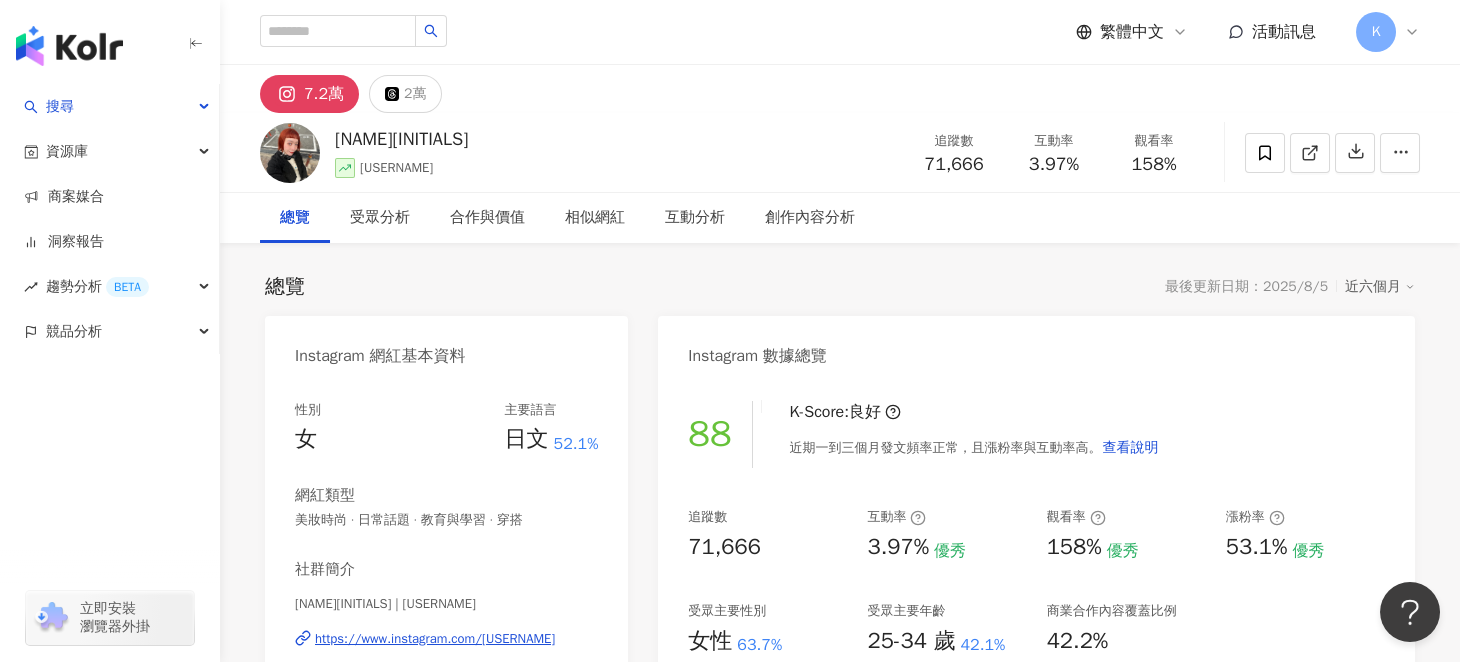 scroll, scrollTop: 300, scrollLeft: 0, axis: vertical 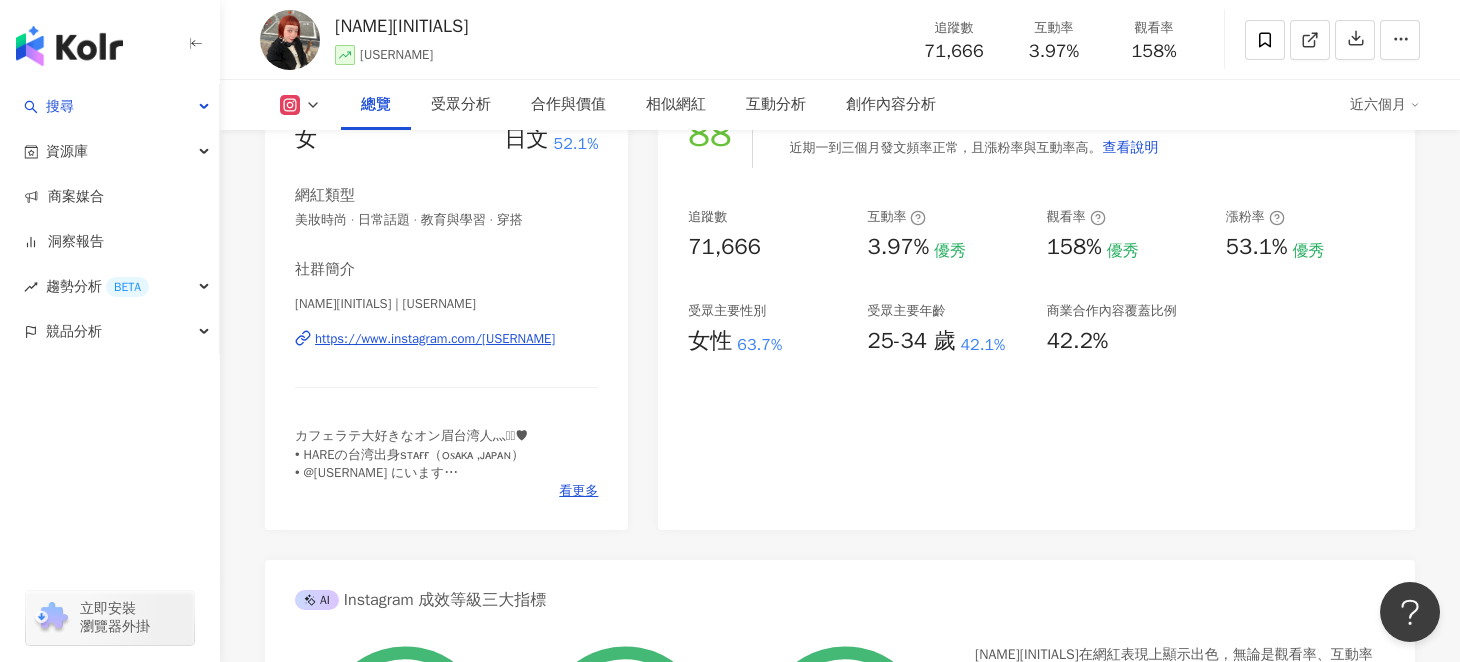 drag, startPoint x: 618, startPoint y: 40, endPoint x: 506, endPoint y: 36, distance: 112.0714 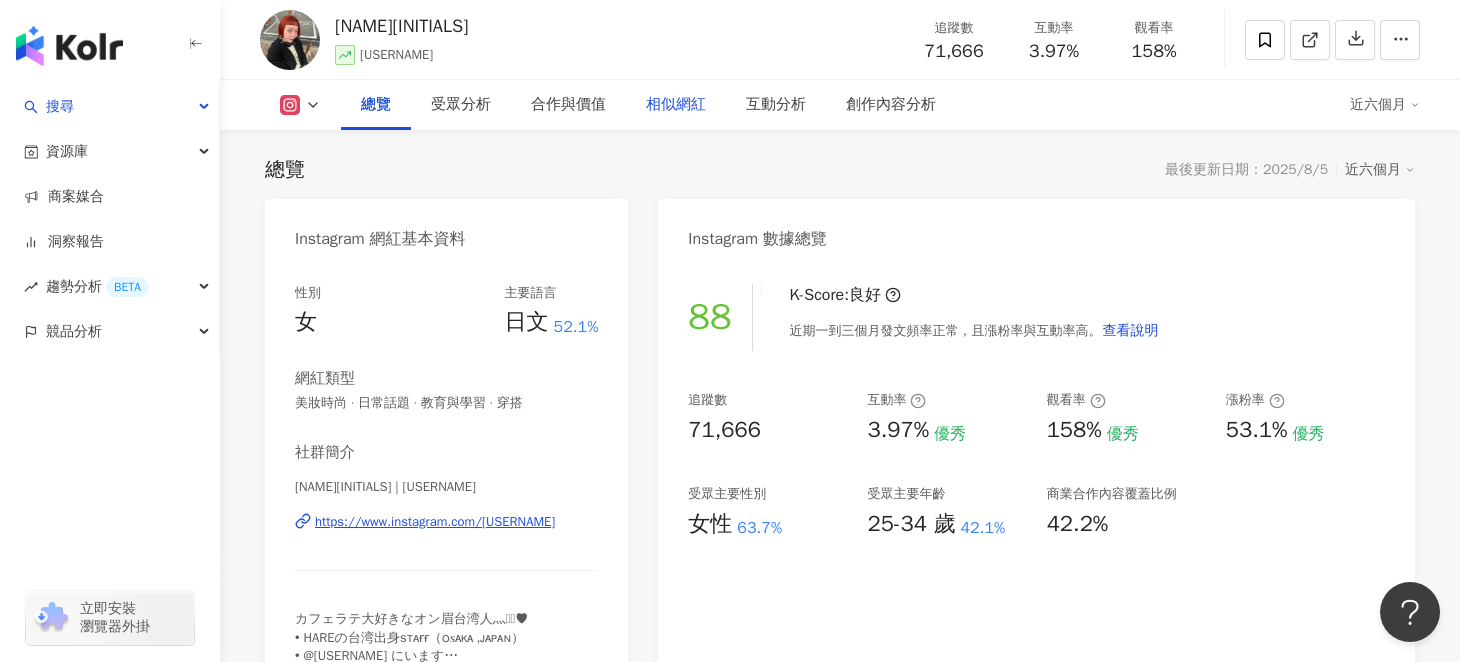 scroll, scrollTop: 0, scrollLeft: 0, axis: both 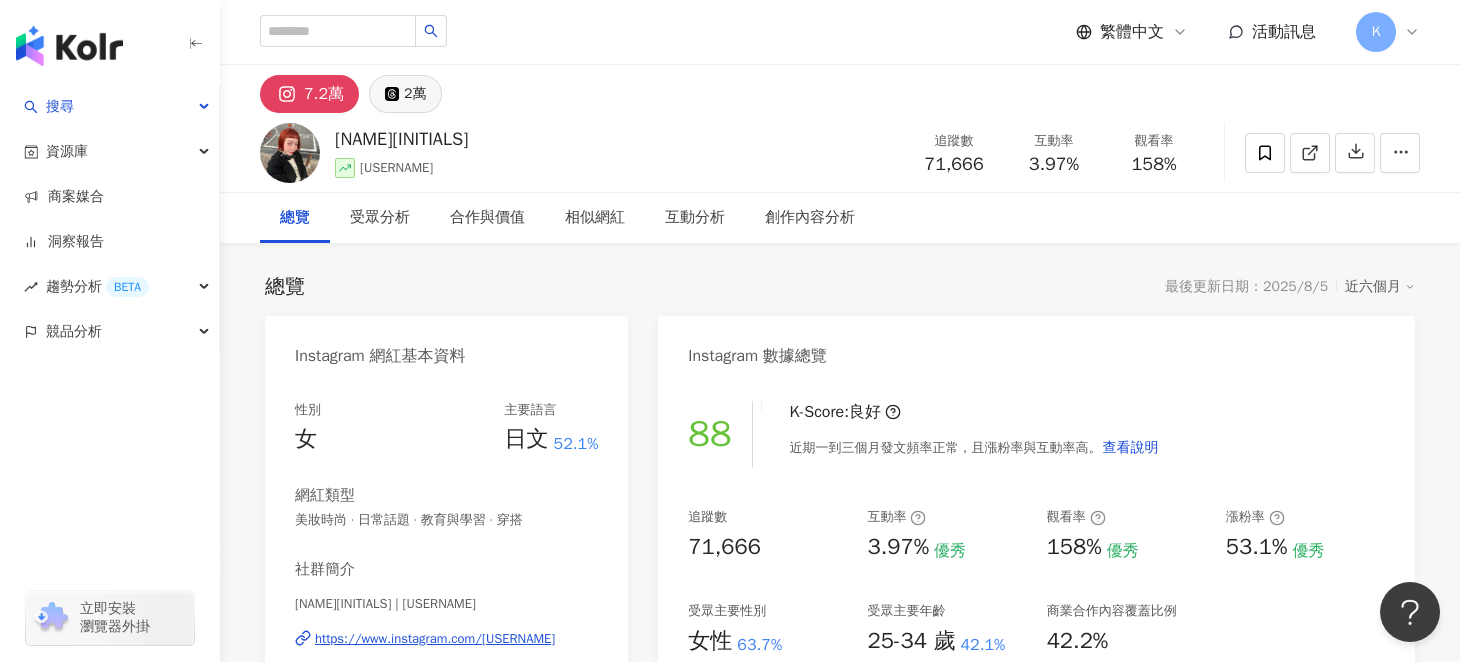 click 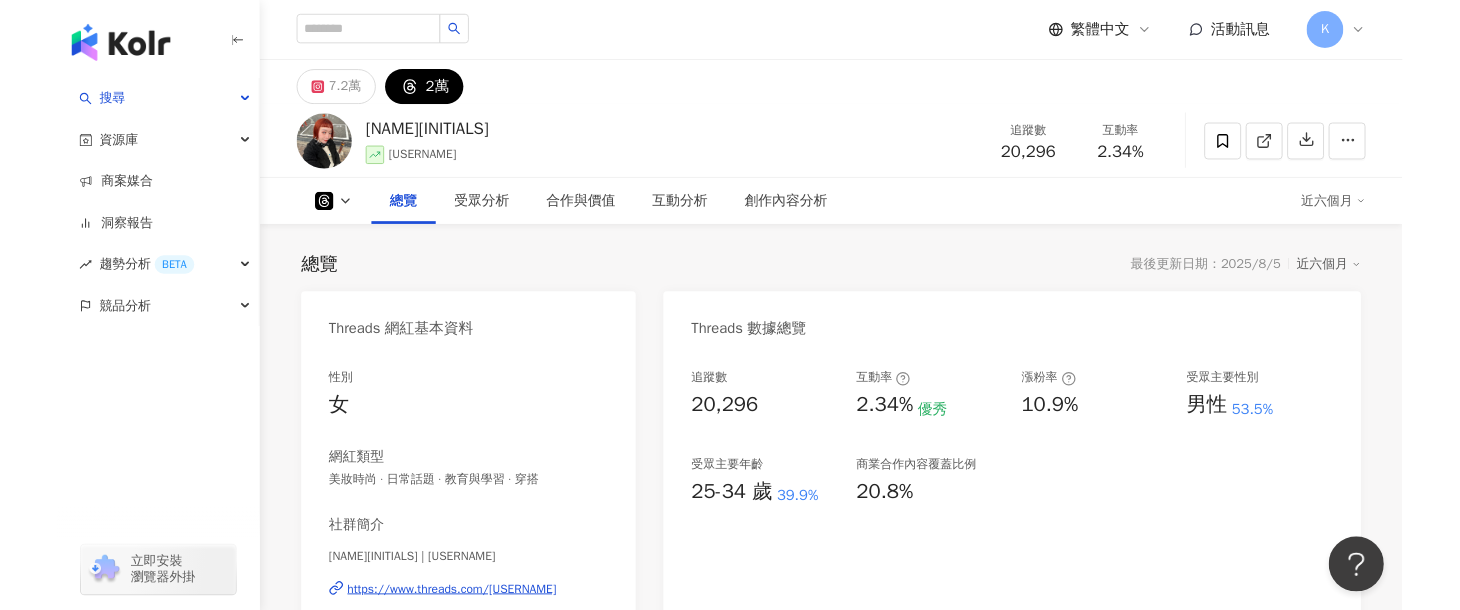 scroll, scrollTop: 499, scrollLeft: 0, axis: vertical 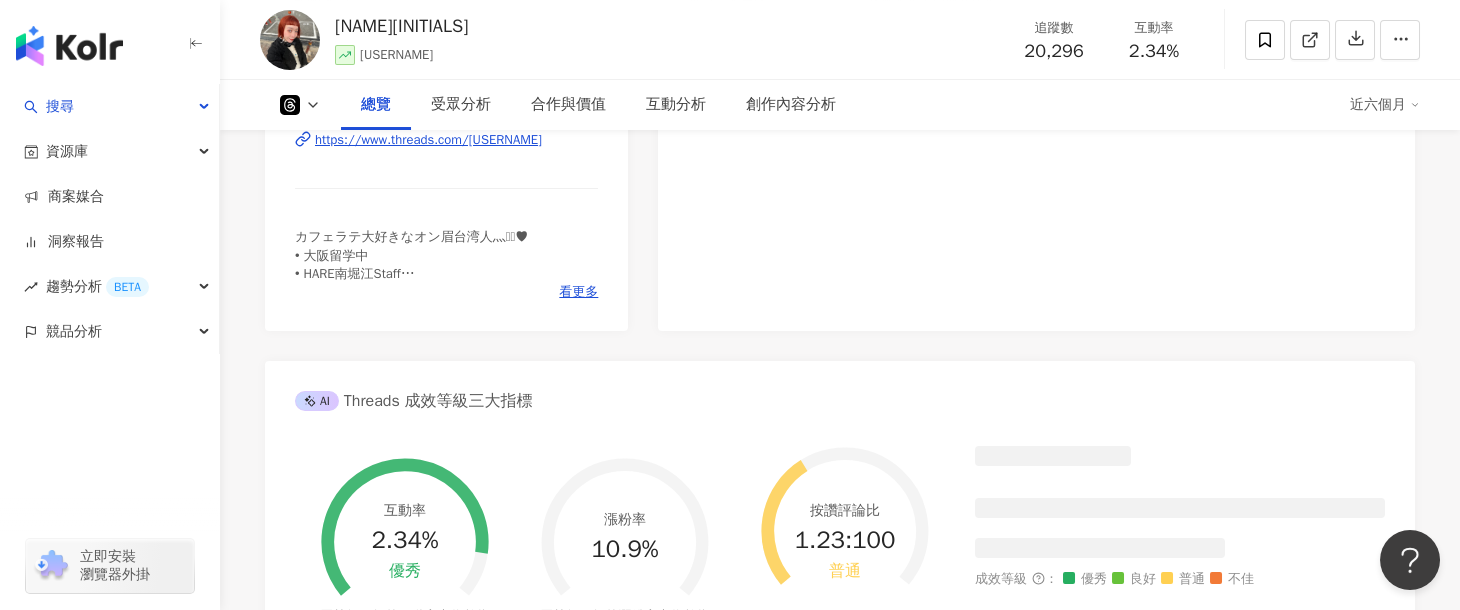 click 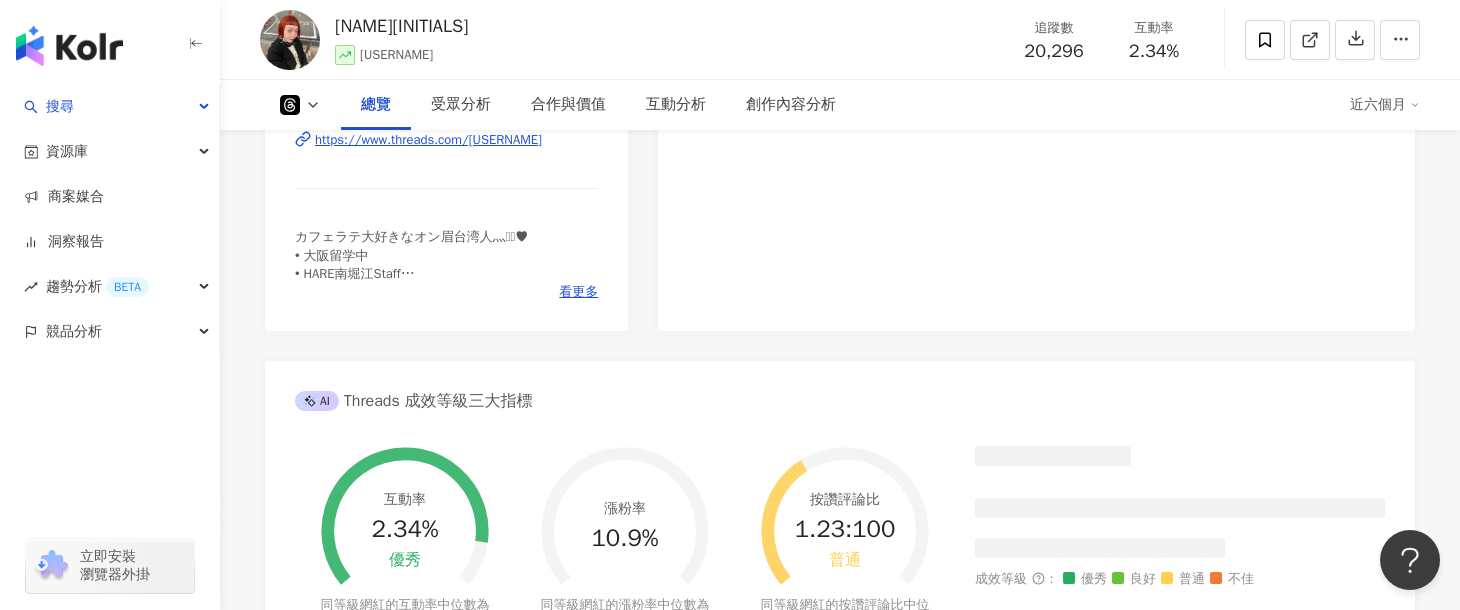 scroll, scrollTop: 199, scrollLeft: 0, axis: vertical 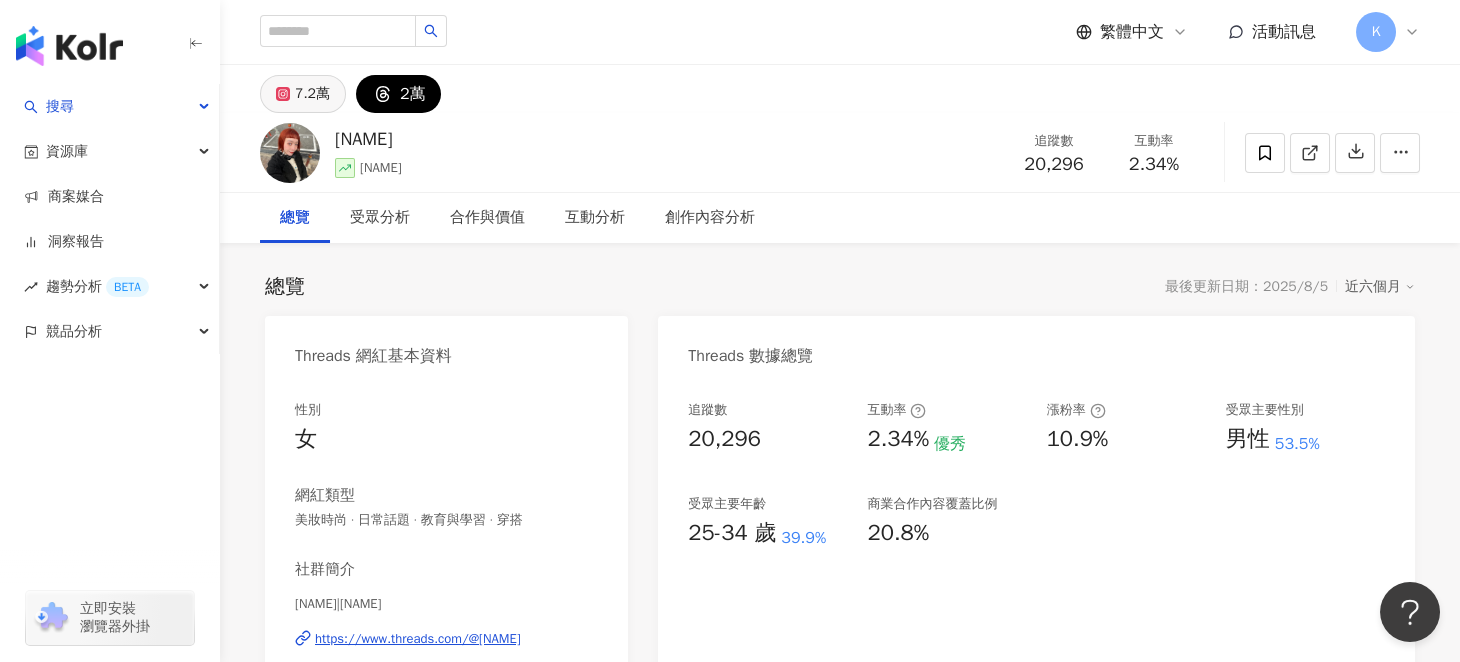 click on "7.2萬" at bounding box center (312, 94) 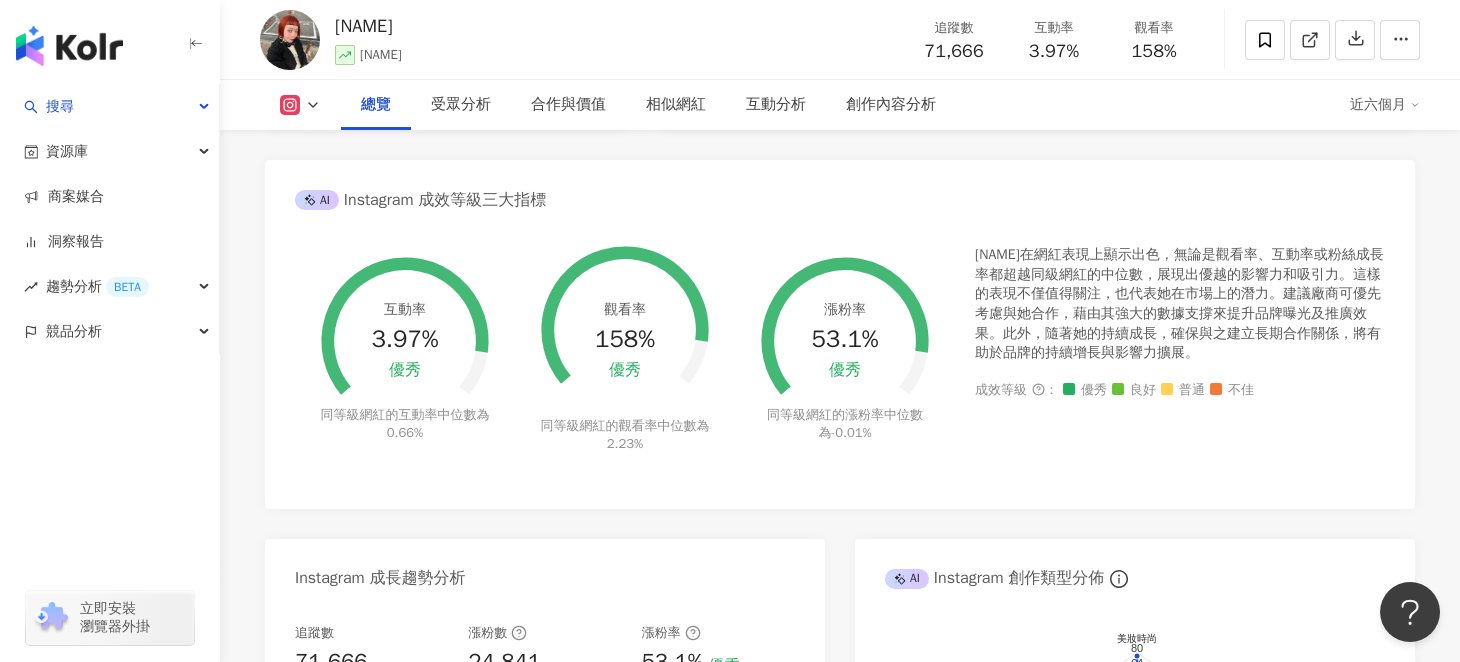 scroll, scrollTop: 699, scrollLeft: 0, axis: vertical 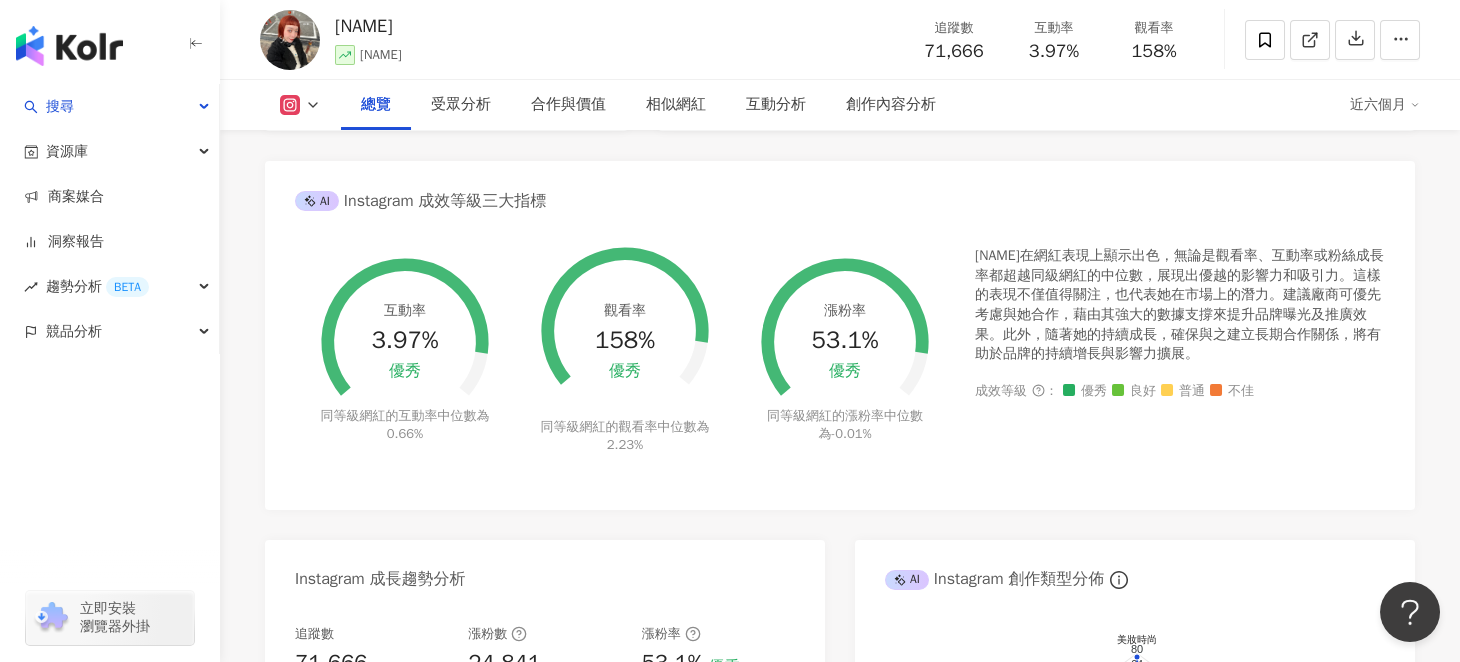 drag, startPoint x: 1445, startPoint y: 216, endPoint x: 1404, endPoint y: 236, distance: 45.617977 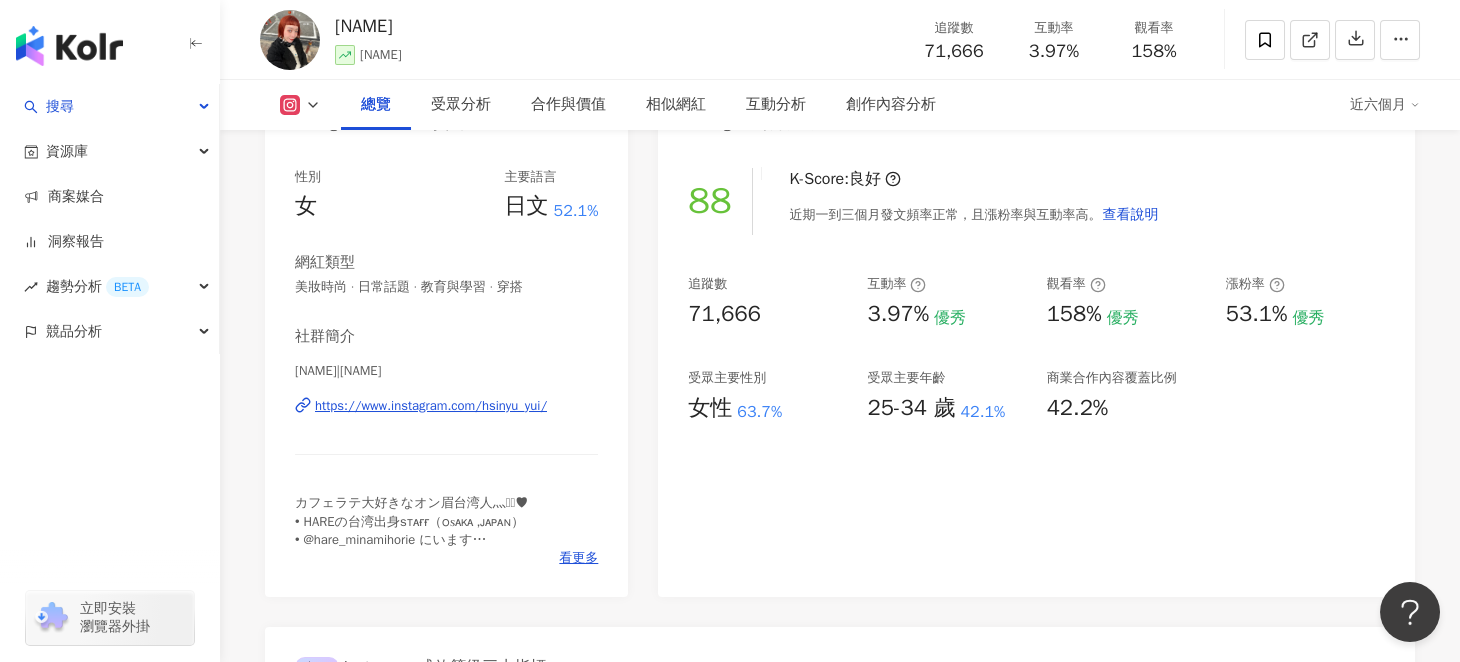 scroll, scrollTop: 199, scrollLeft: 0, axis: vertical 